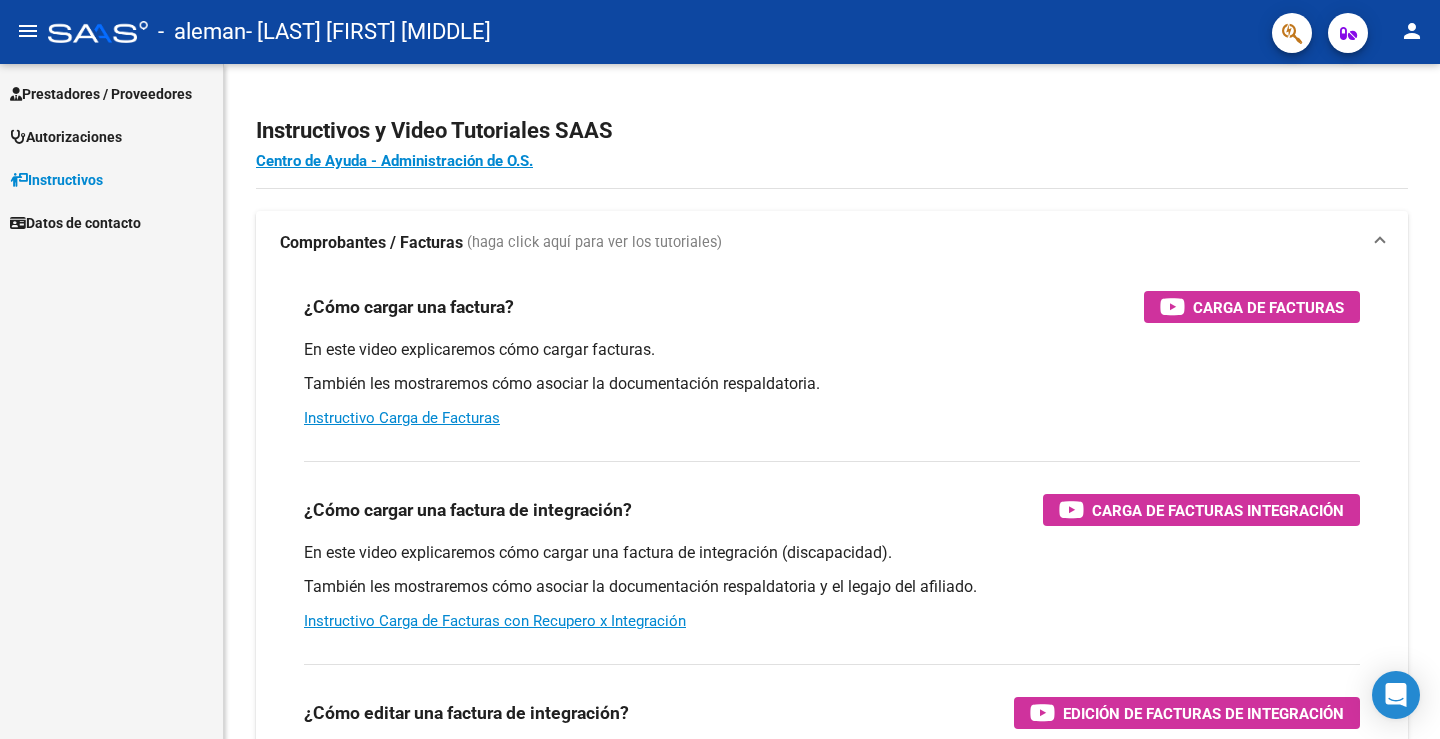 scroll, scrollTop: 0, scrollLeft: 0, axis: both 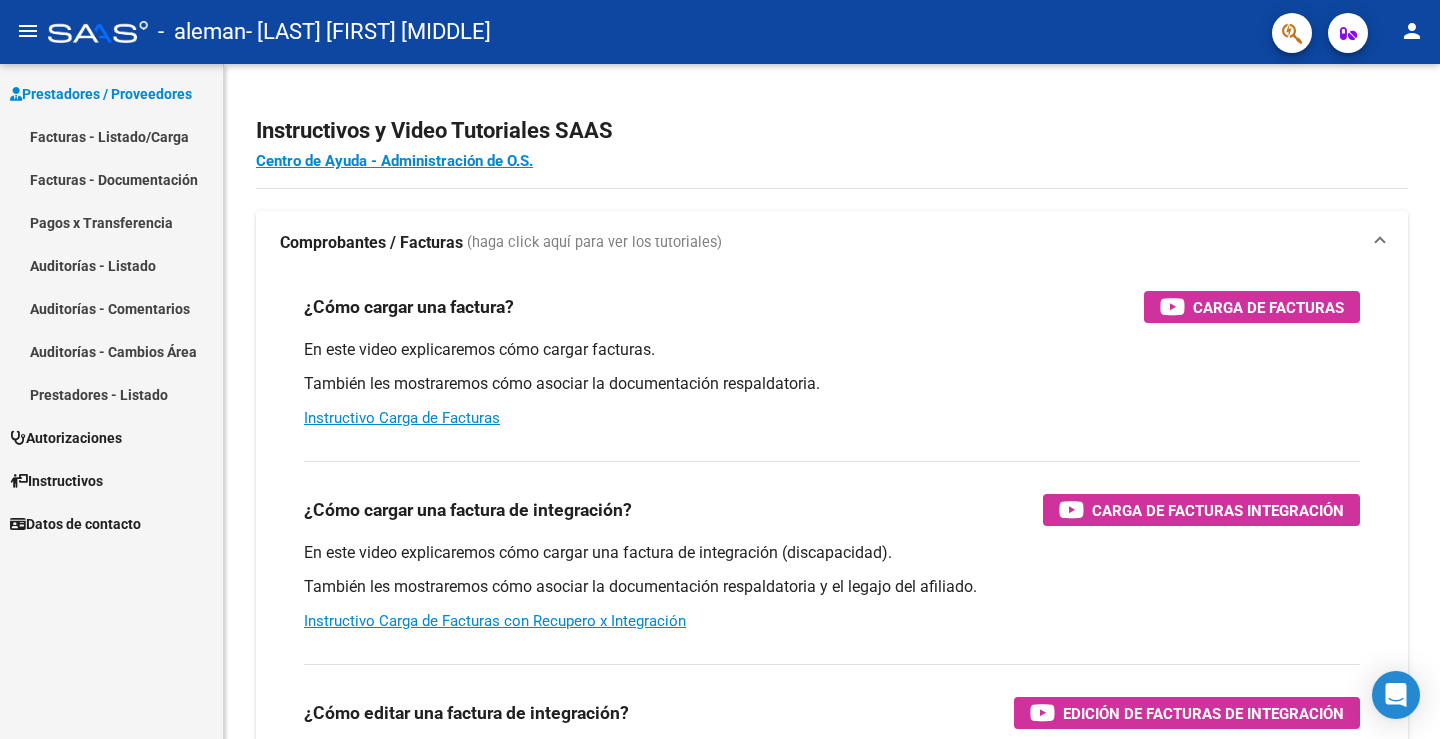 click on "Facturas - Listado/Carga" at bounding box center [111, 136] 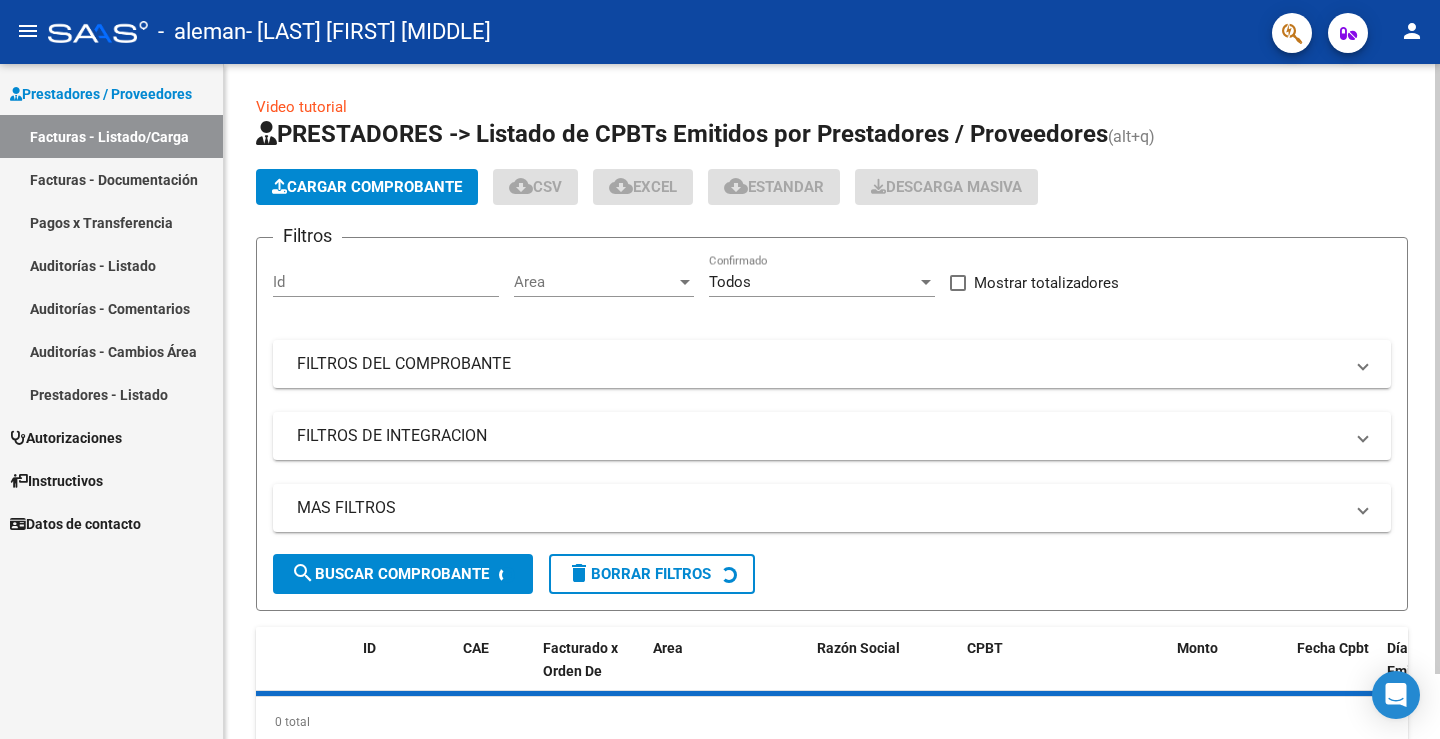 click on "Cargar Comprobante" 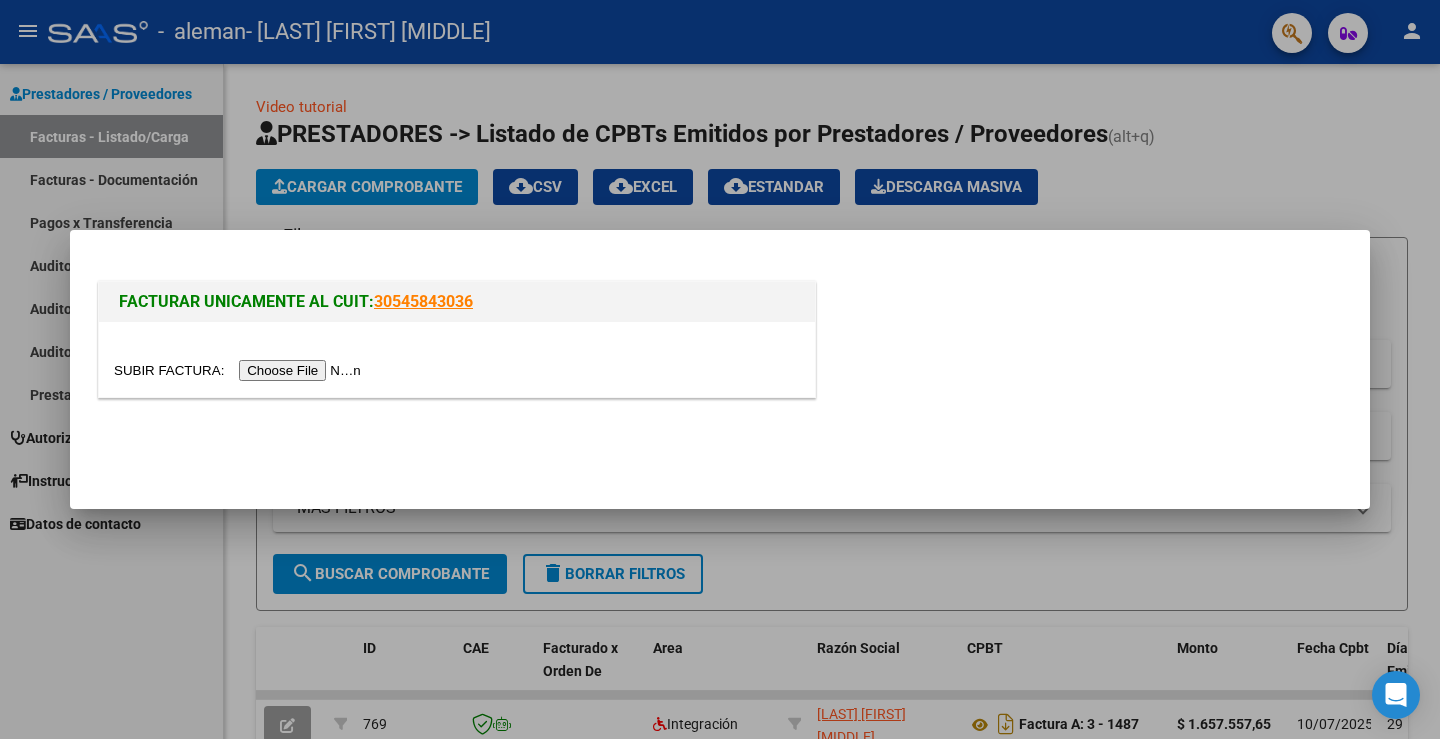 click at bounding box center (240, 370) 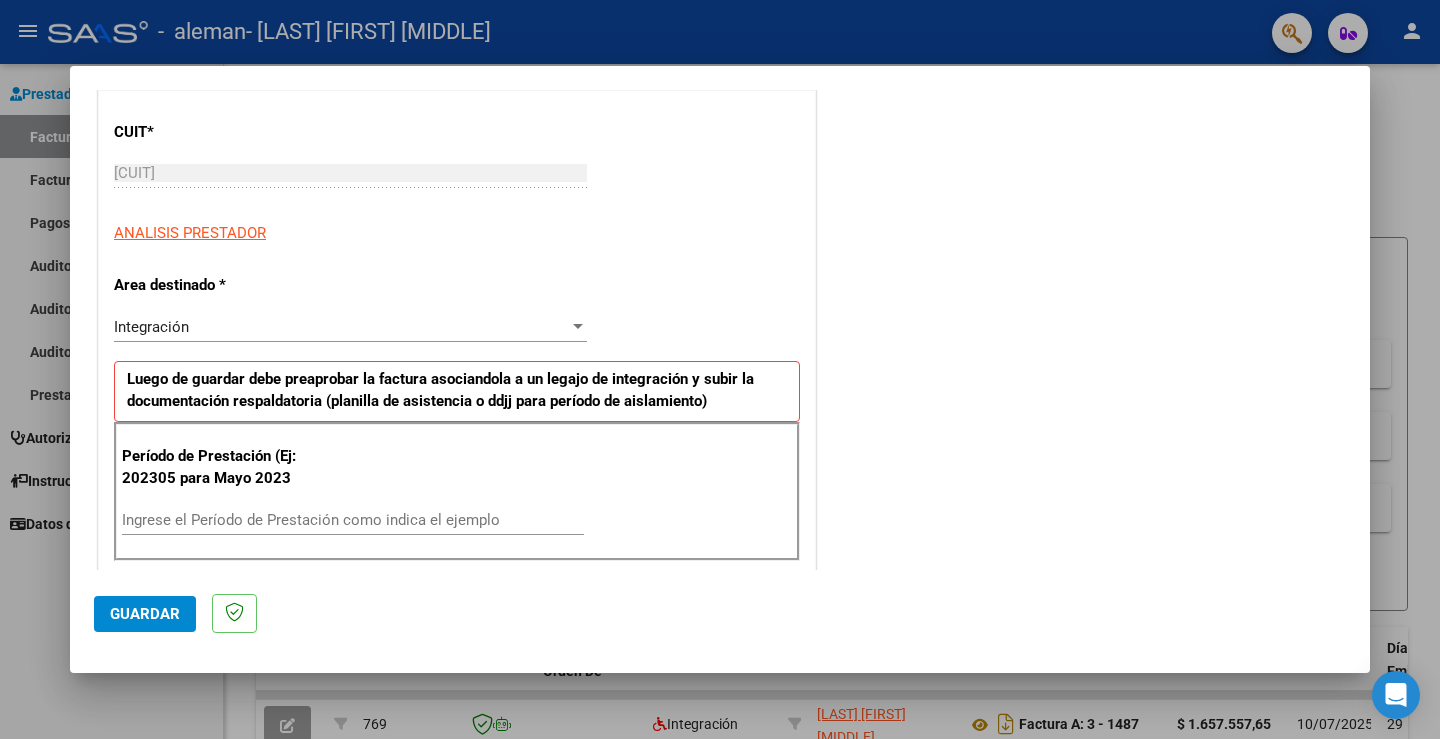 scroll, scrollTop: 300, scrollLeft: 0, axis: vertical 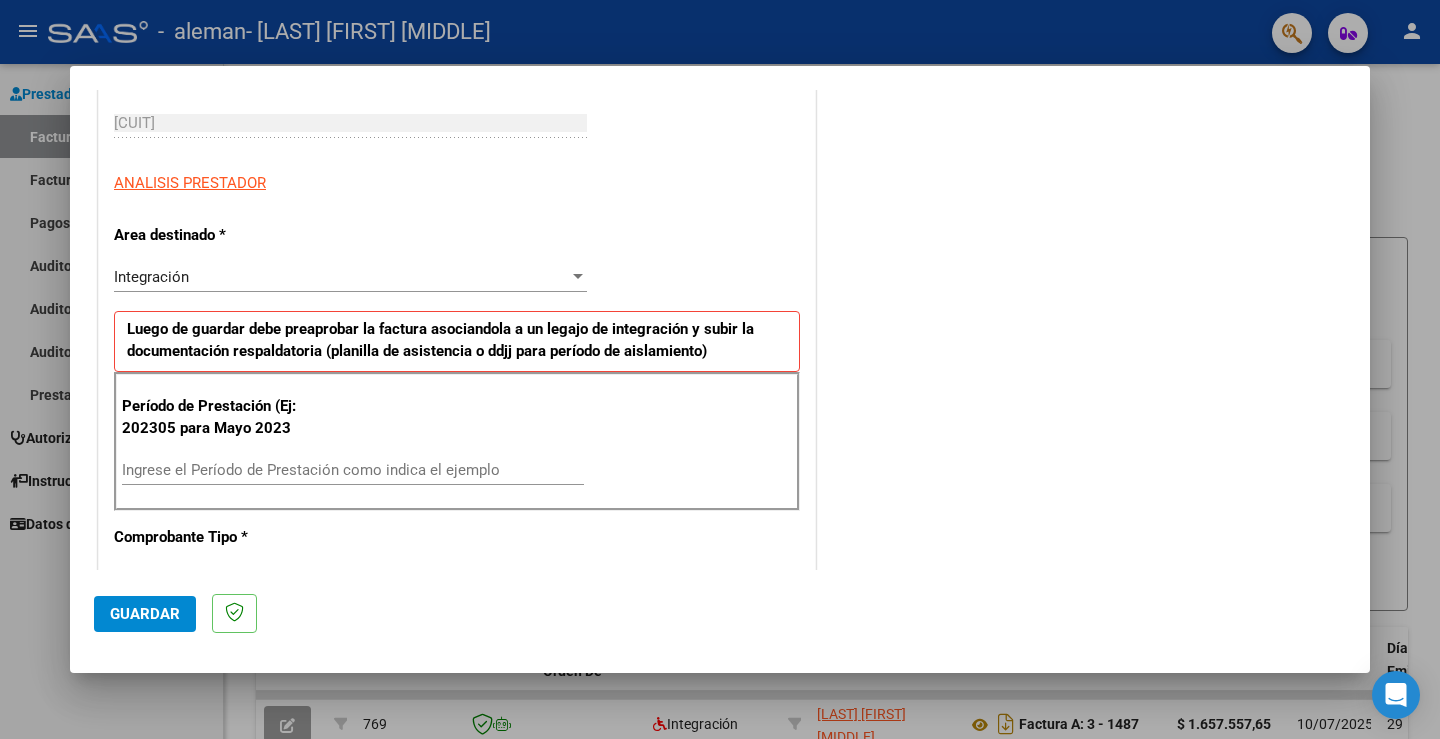 click on "Ingrese el Período de Prestación como indica el ejemplo" at bounding box center (353, 470) 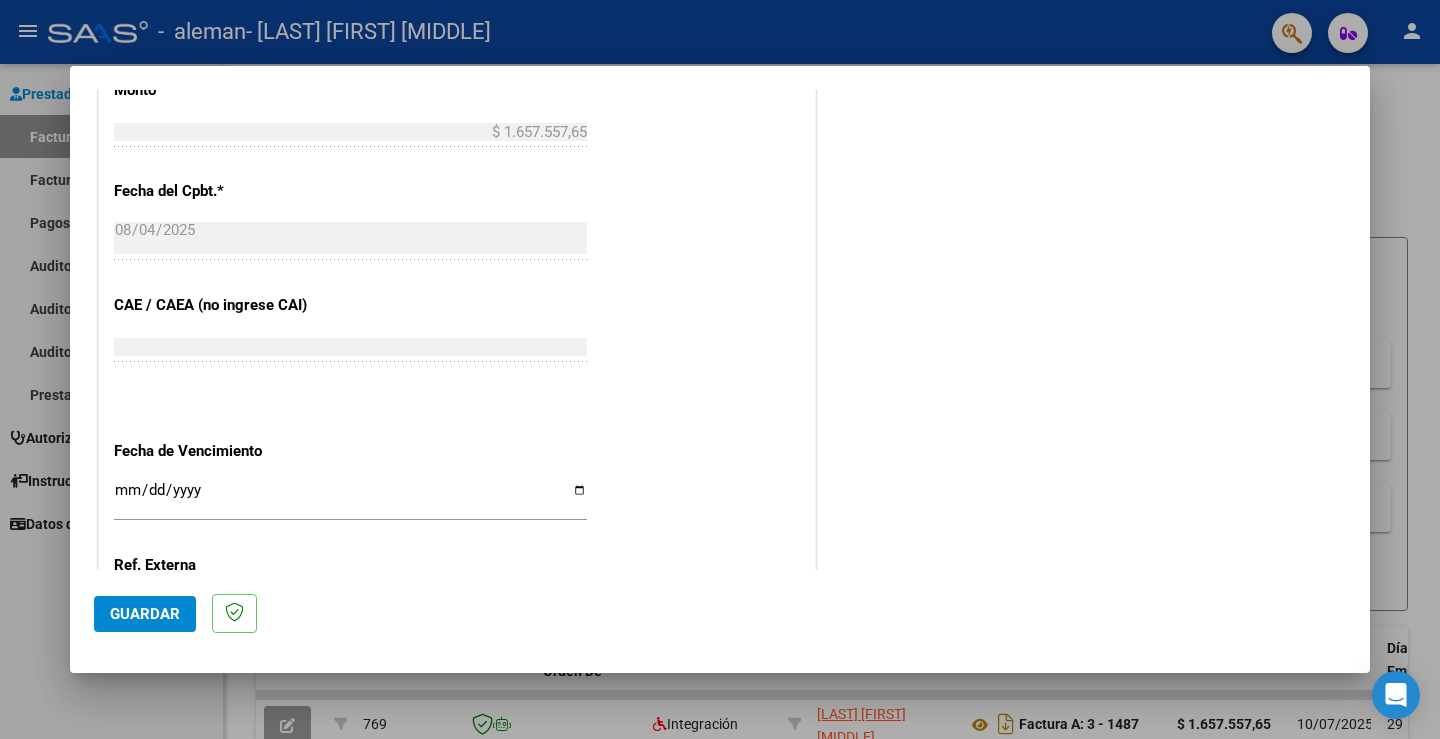 scroll, scrollTop: 1100, scrollLeft: 0, axis: vertical 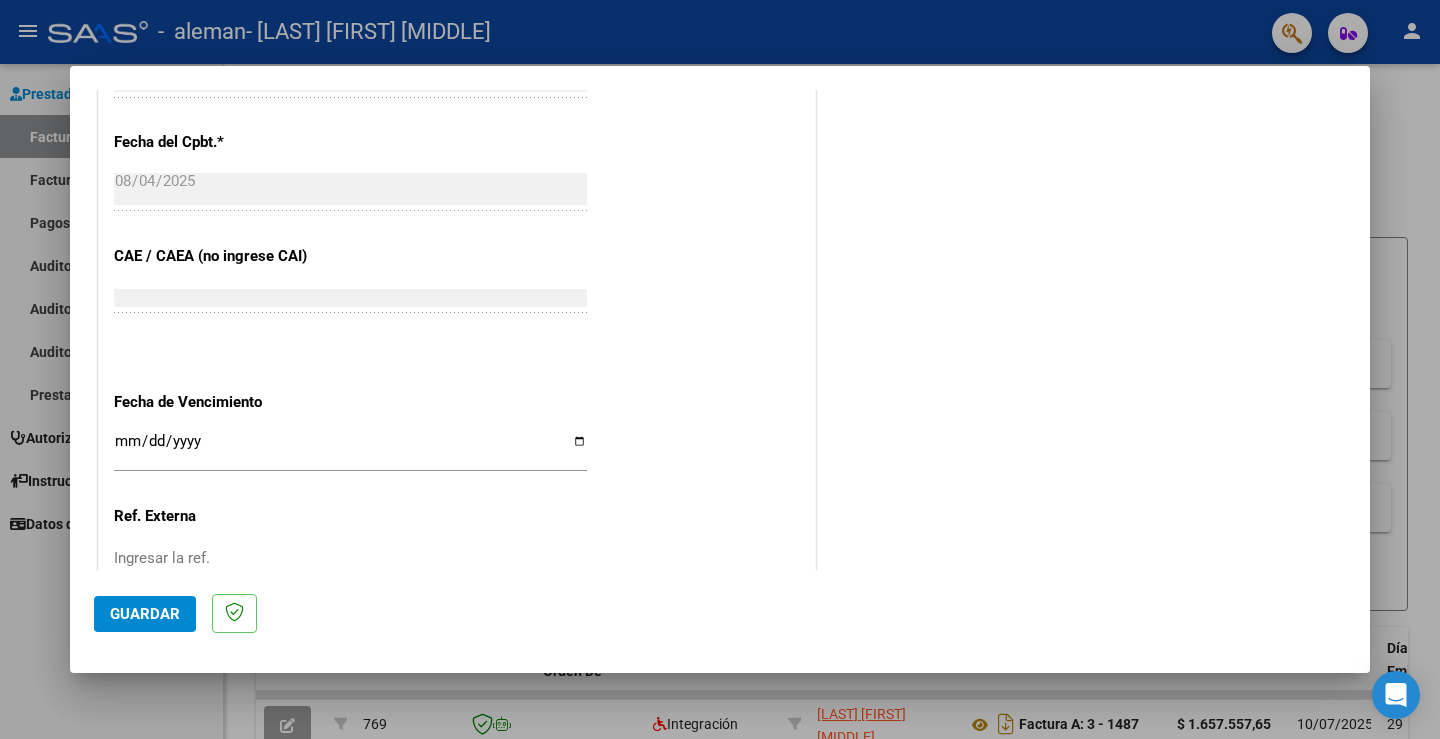 type on "202507" 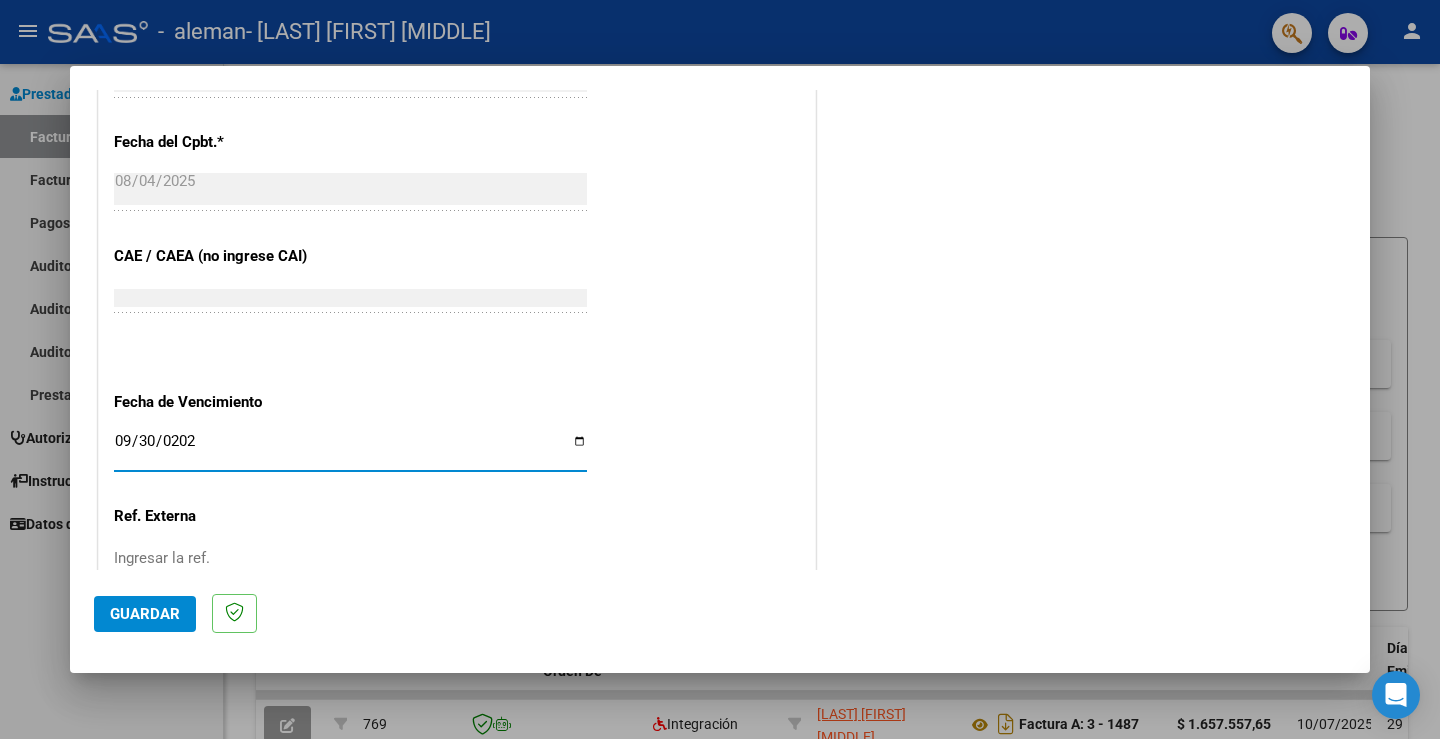 type on "[DATE]" 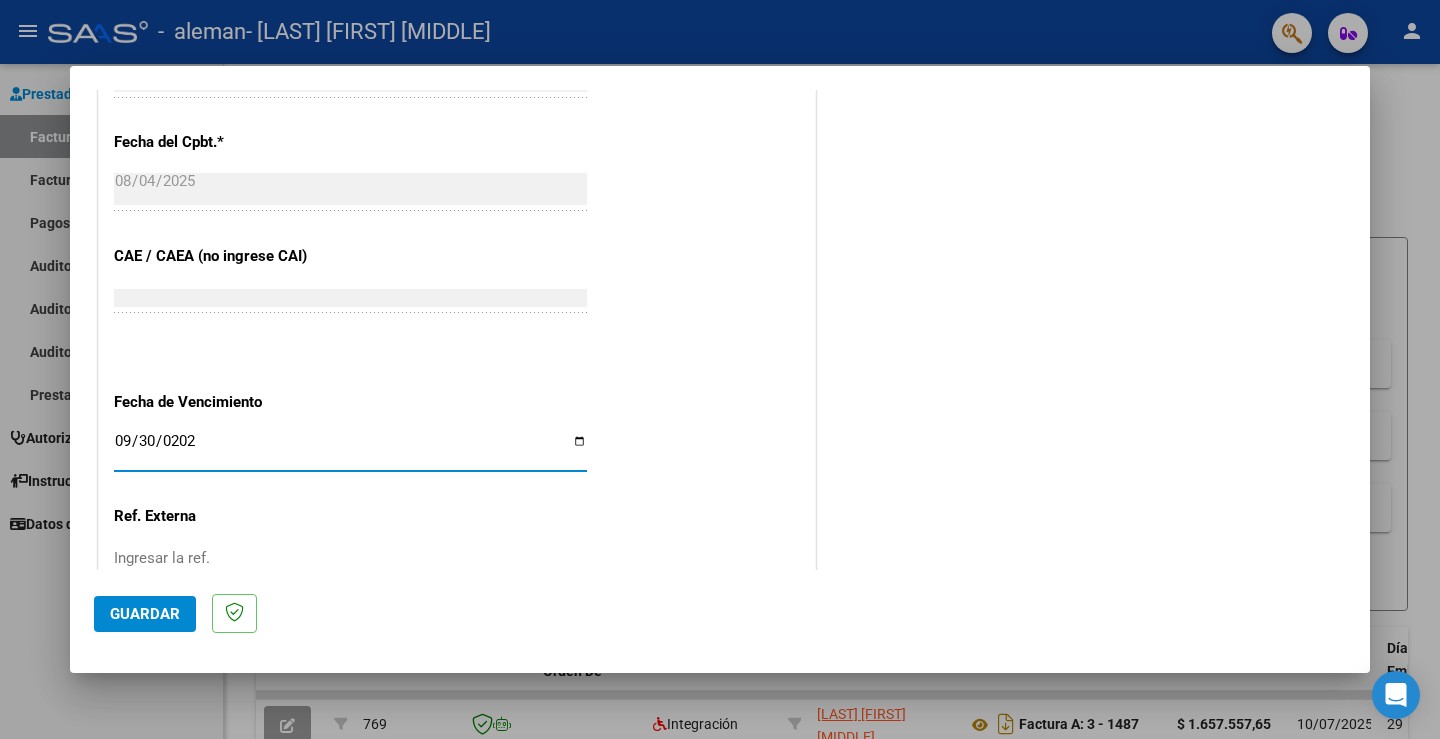 click on "Guardar" 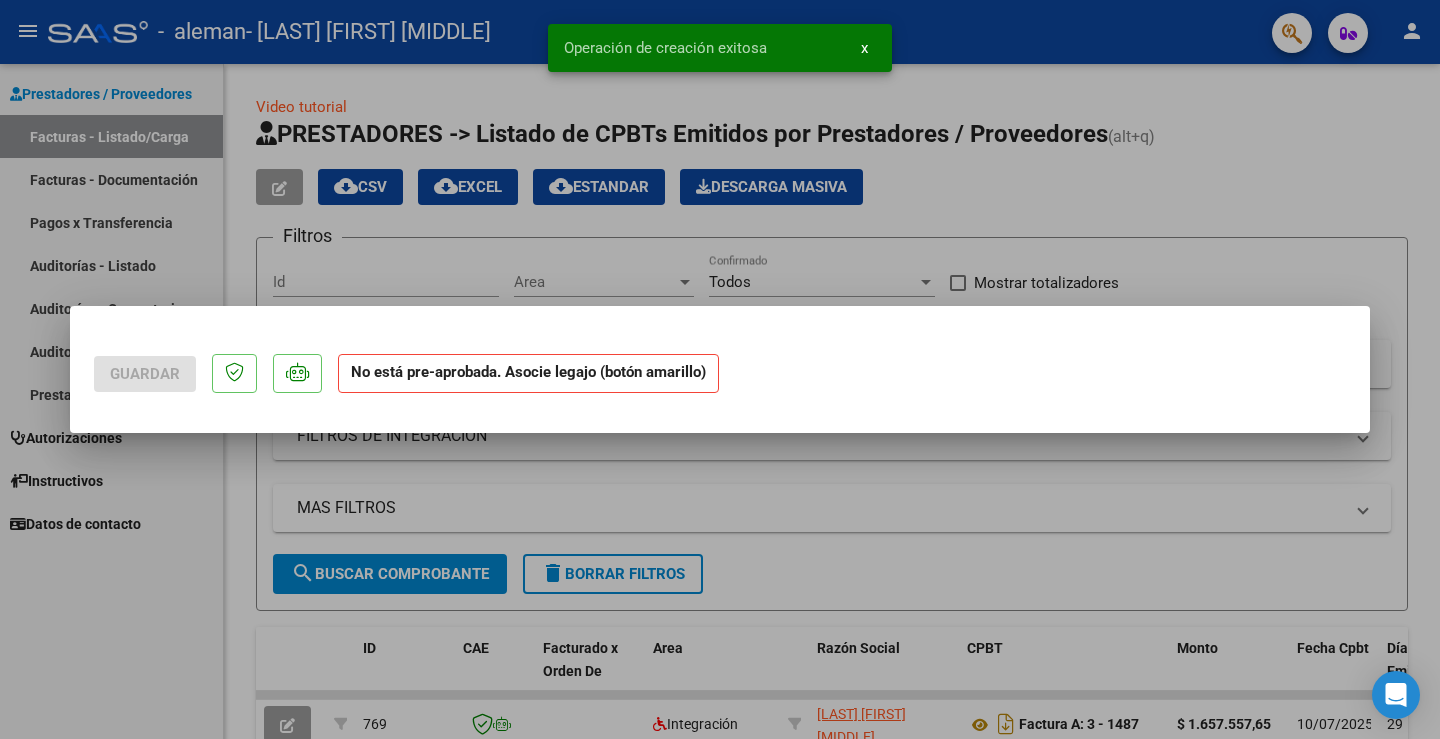 scroll, scrollTop: 0, scrollLeft: 0, axis: both 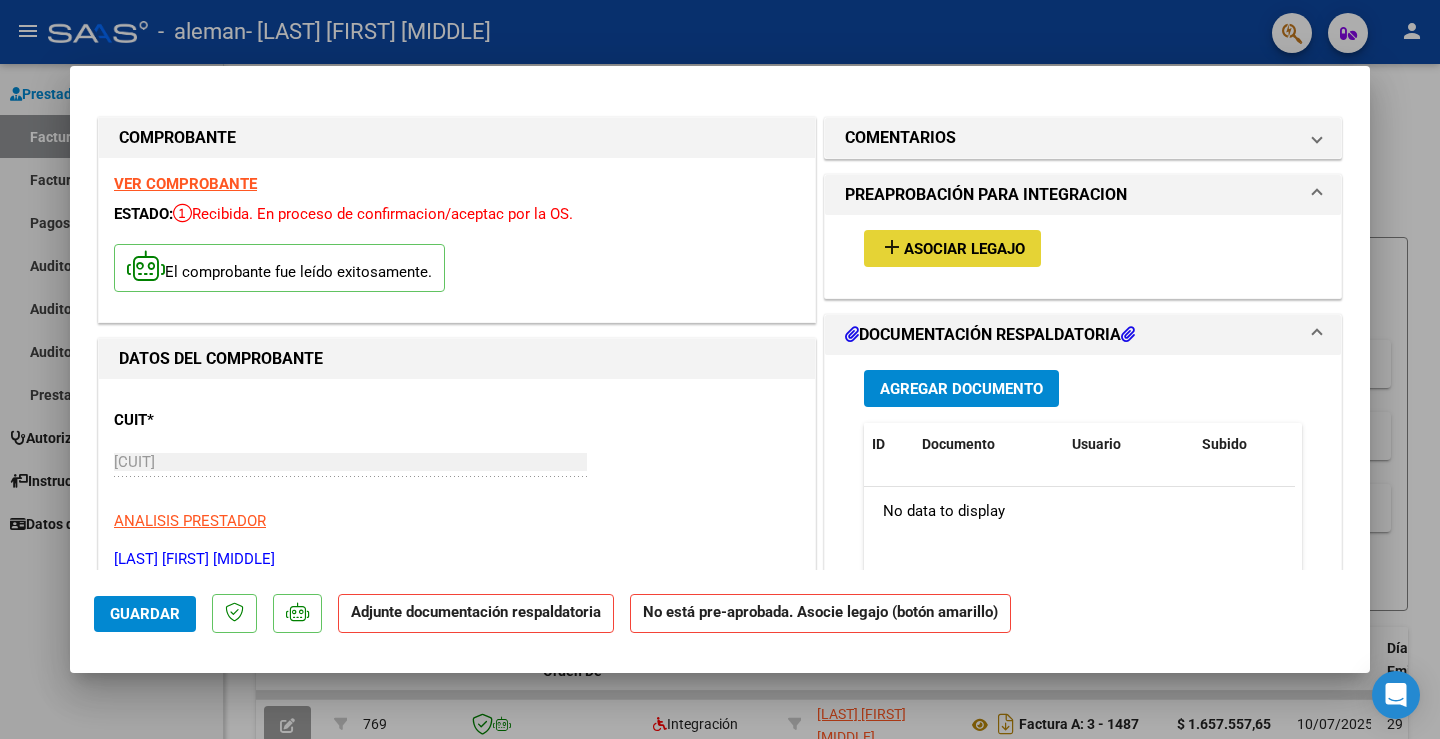 click on "Asociar Legajo" at bounding box center [964, 249] 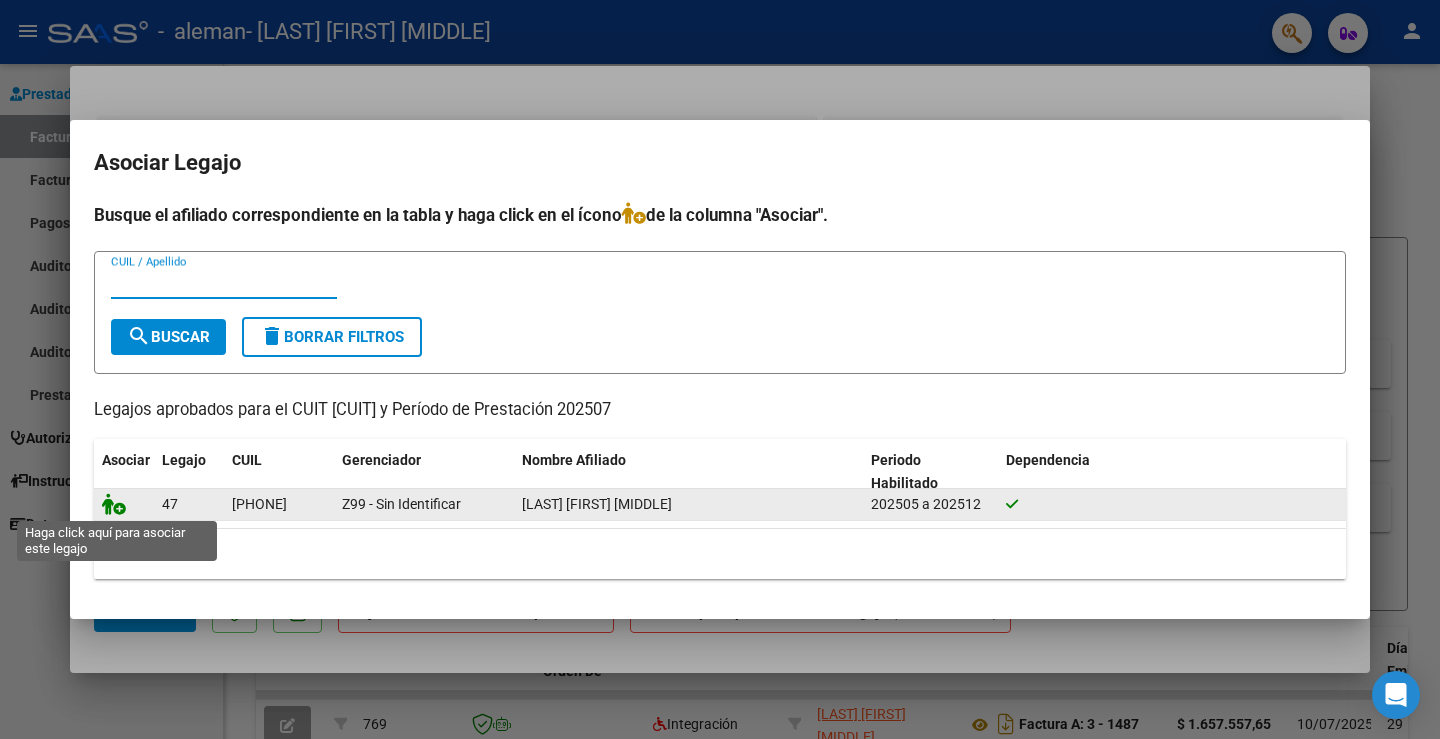 click 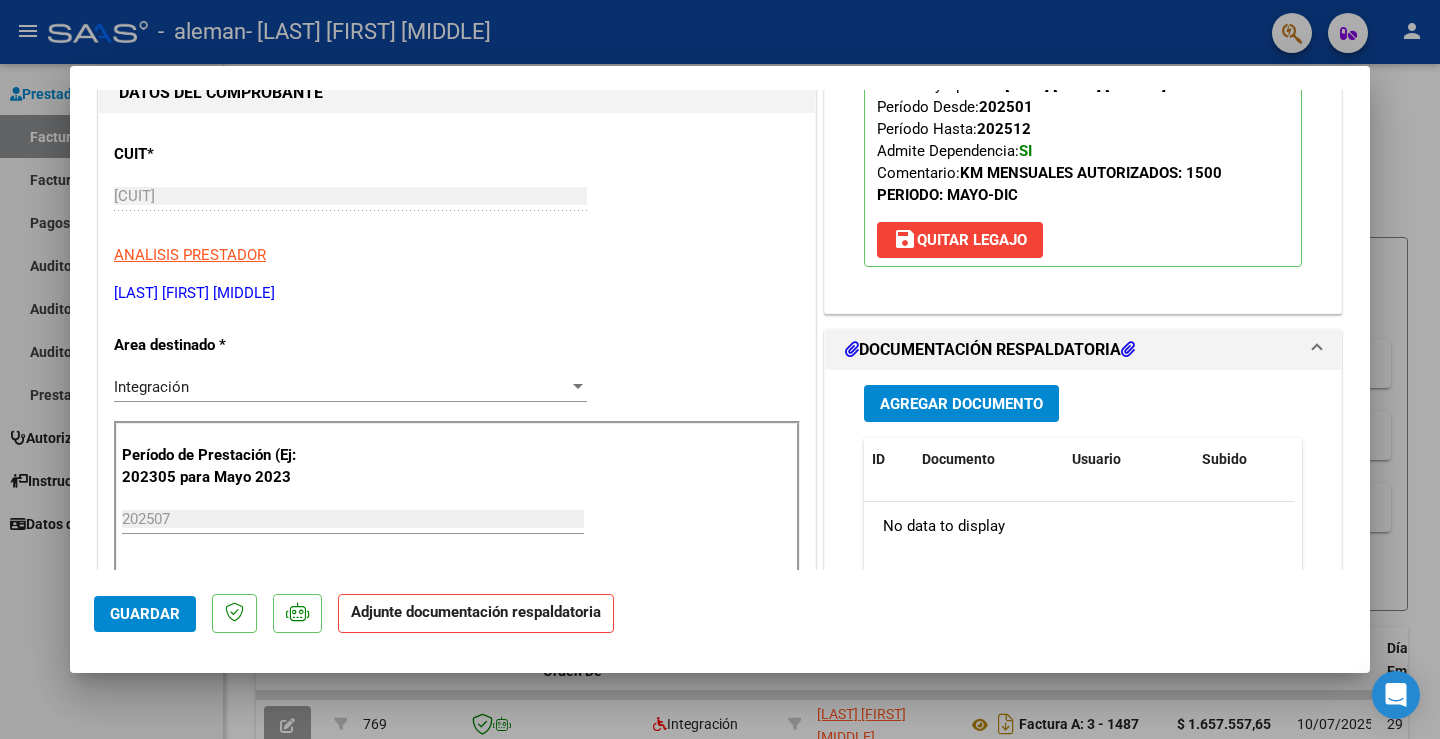 scroll, scrollTop: 500, scrollLeft: 0, axis: vertical 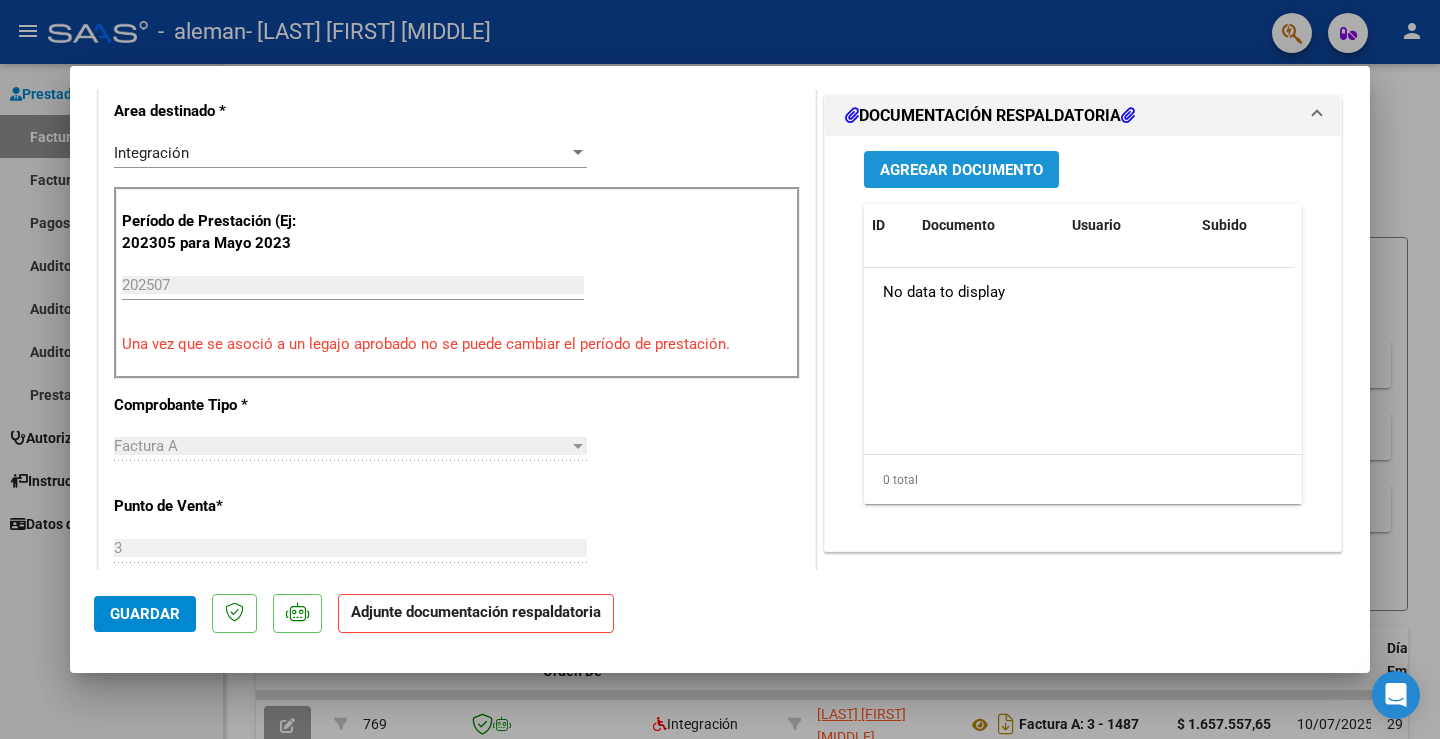 click on "Agregar Documento" at bounding box center (961, 169) 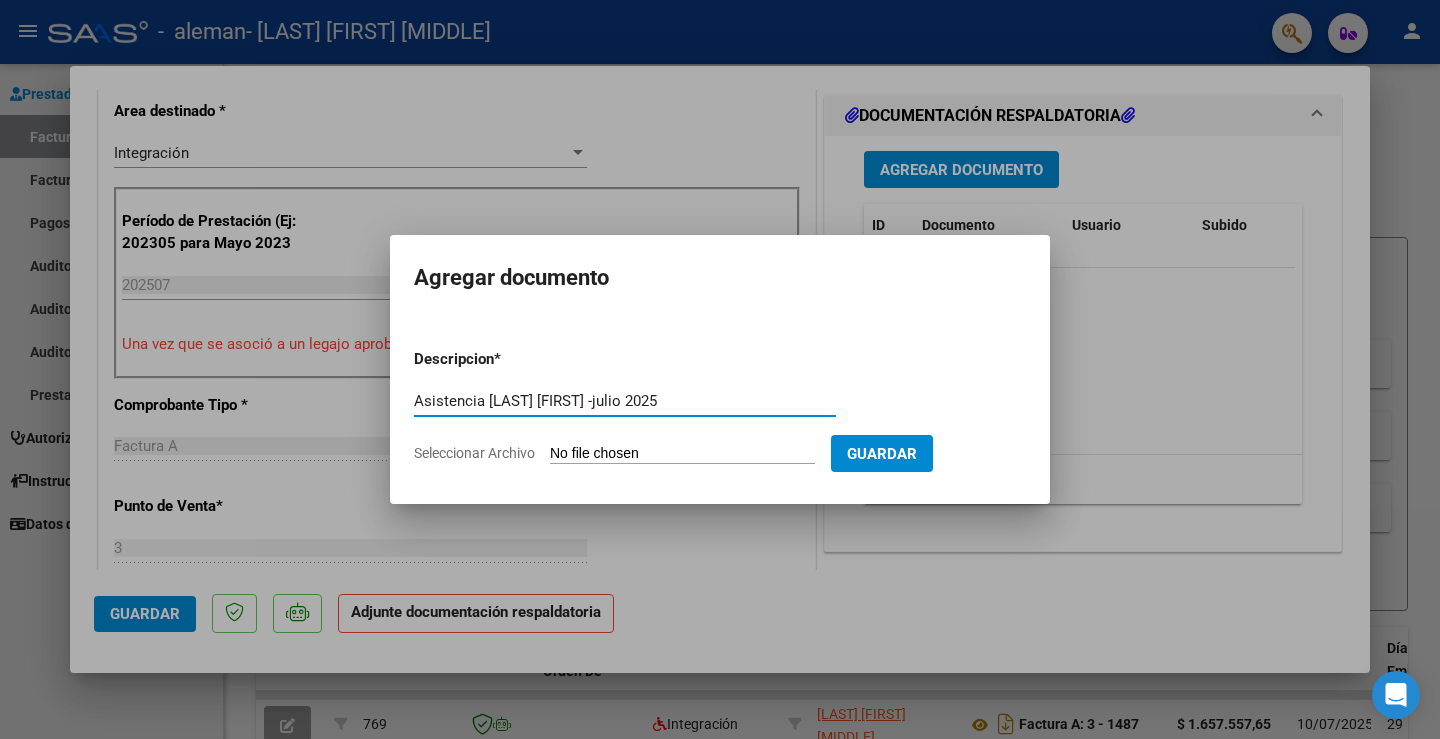 click on "Asistencia [LAST] [FIRST] -julio 2025" at bounding box center (625, 401) 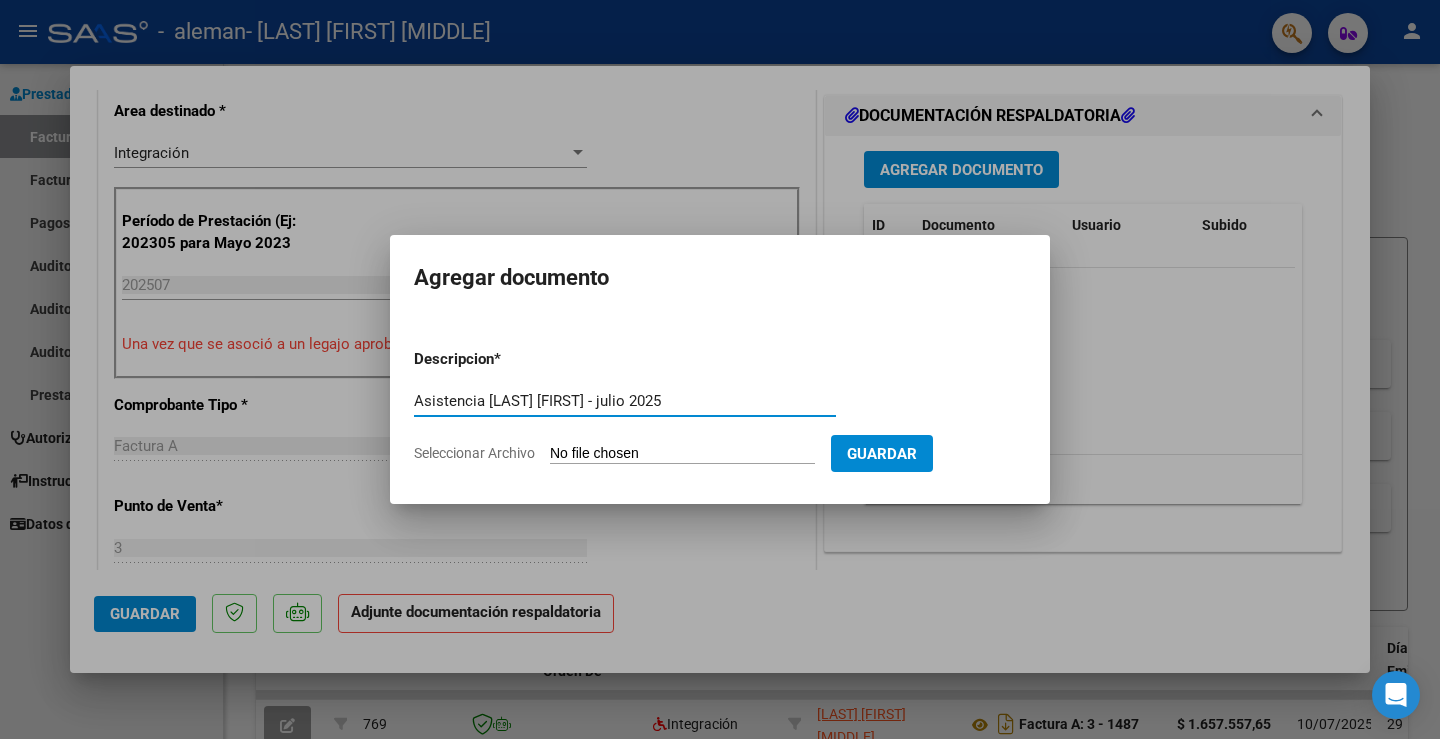 type on "Asistencia [LAST] [FIRST] - julio 2025" 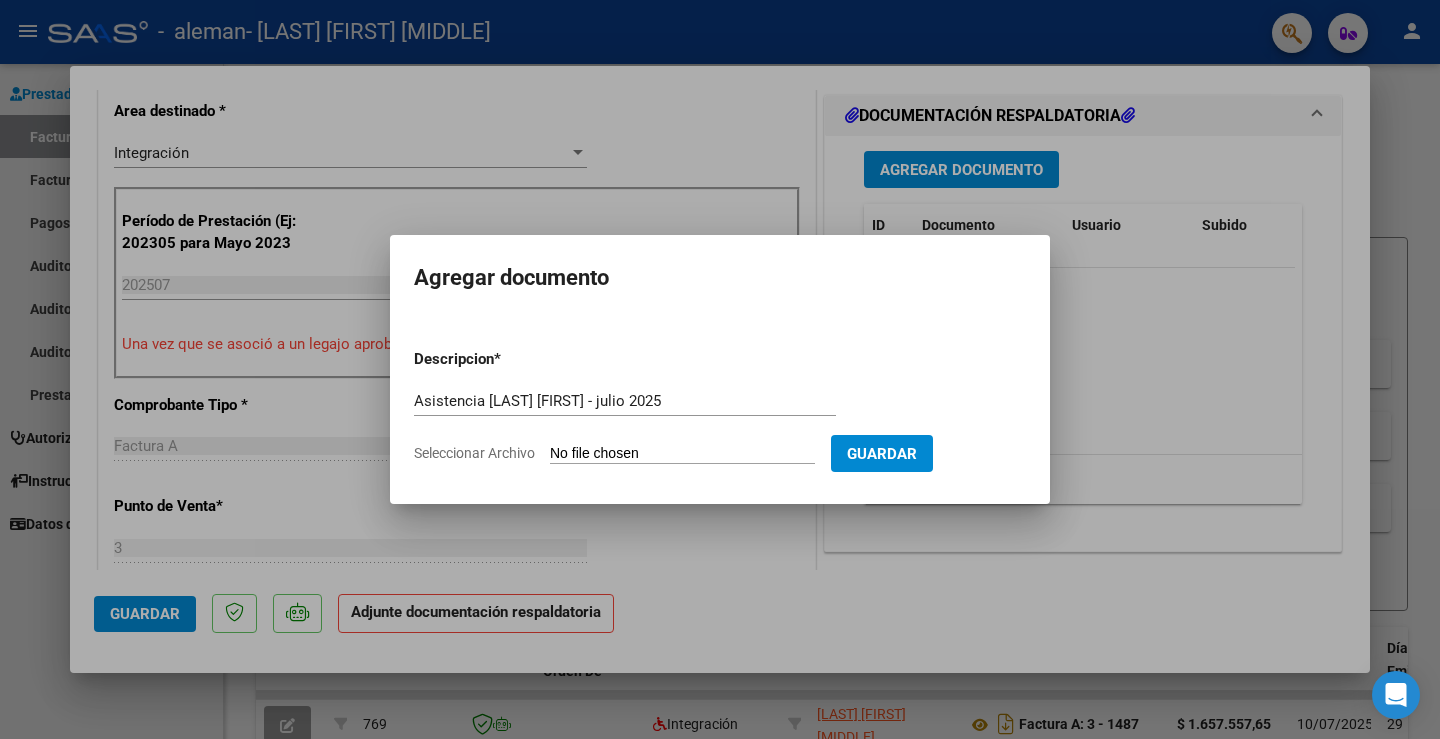 click on "Seleccionar Archivo" at bounding box center (682, 454) 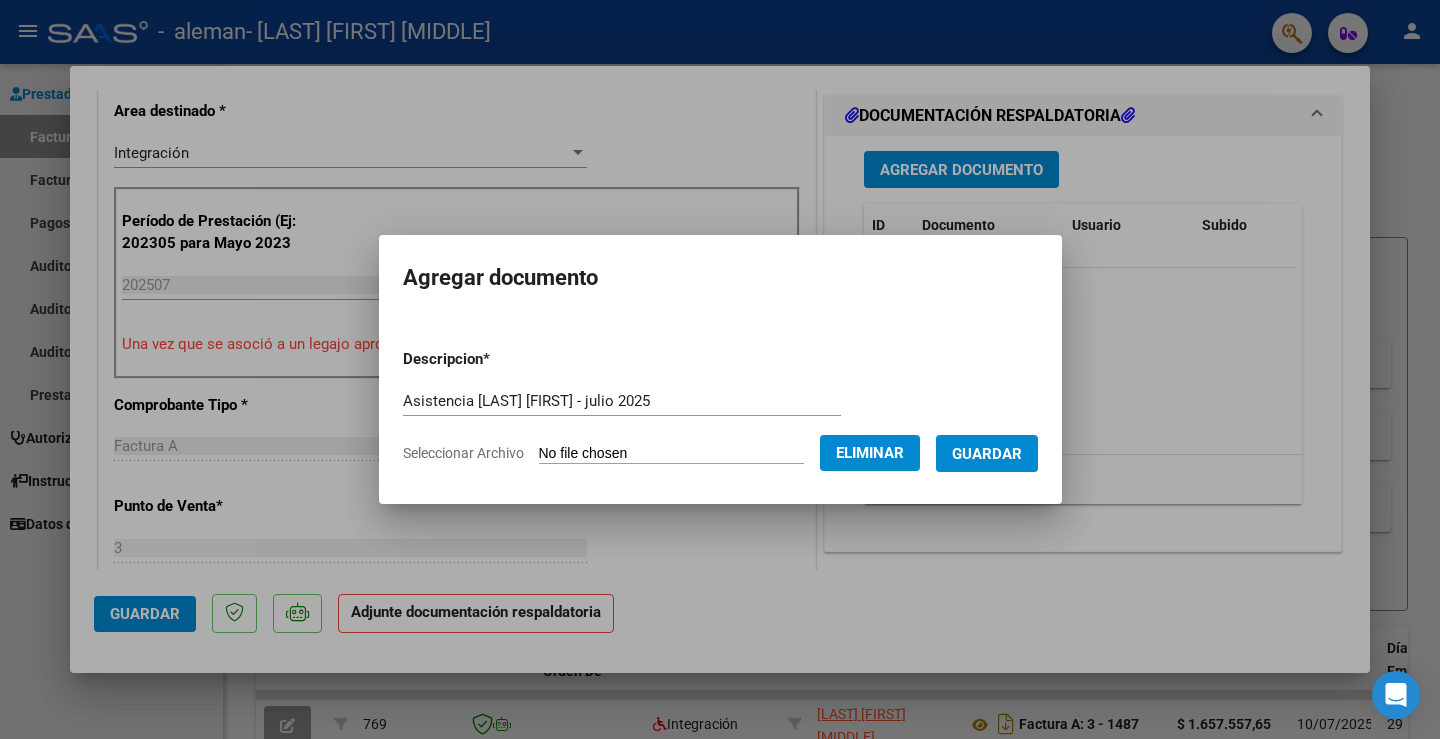 click on "Guardar" at bounding box center (987, 454) 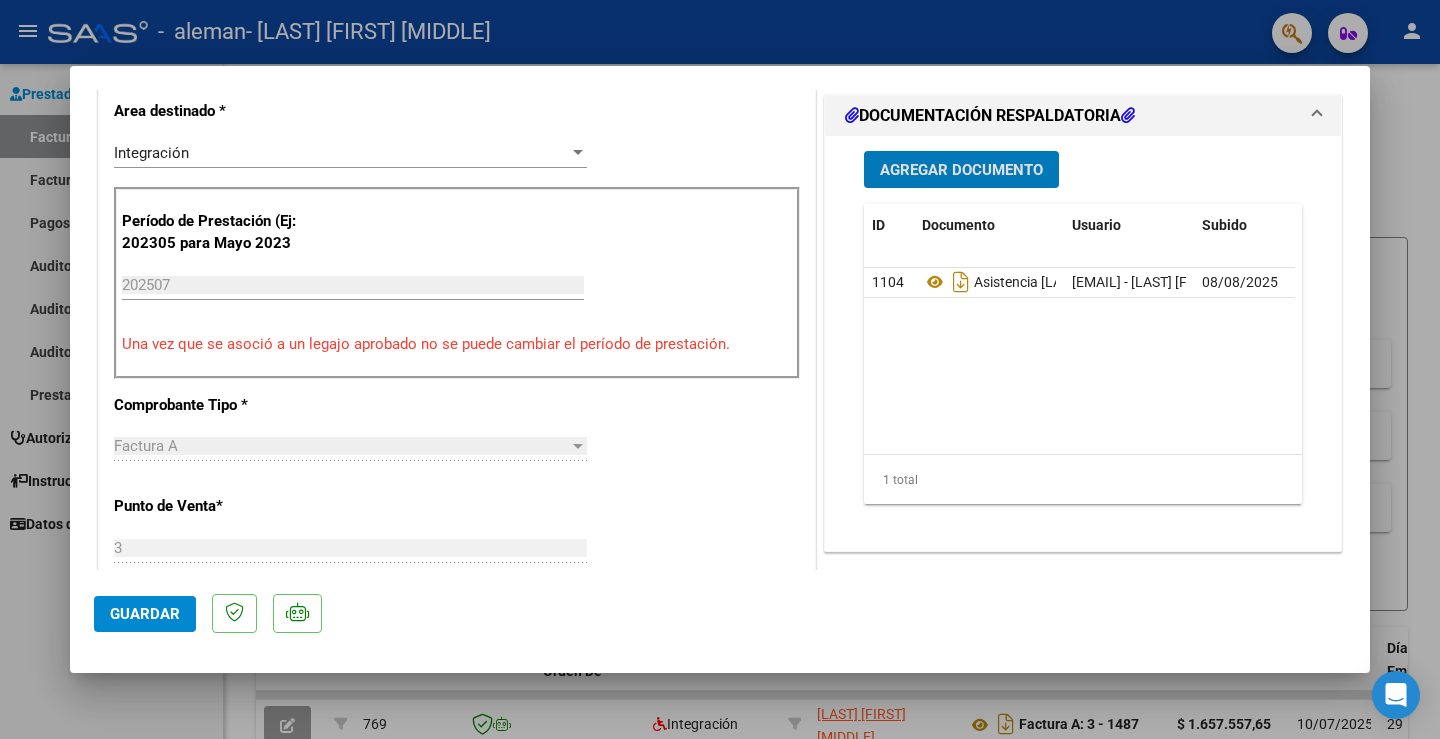 click on "Guardar" 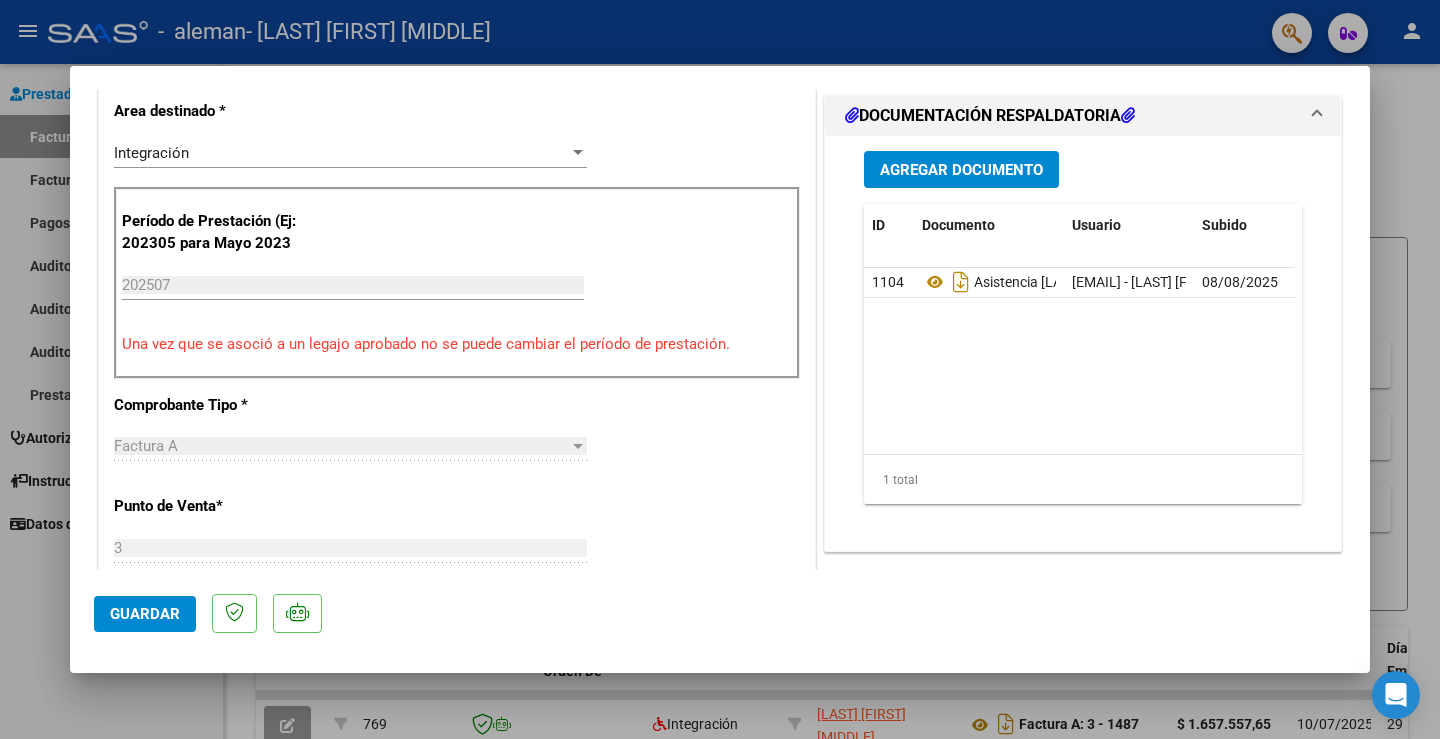 click at bounding box center (720, 369) 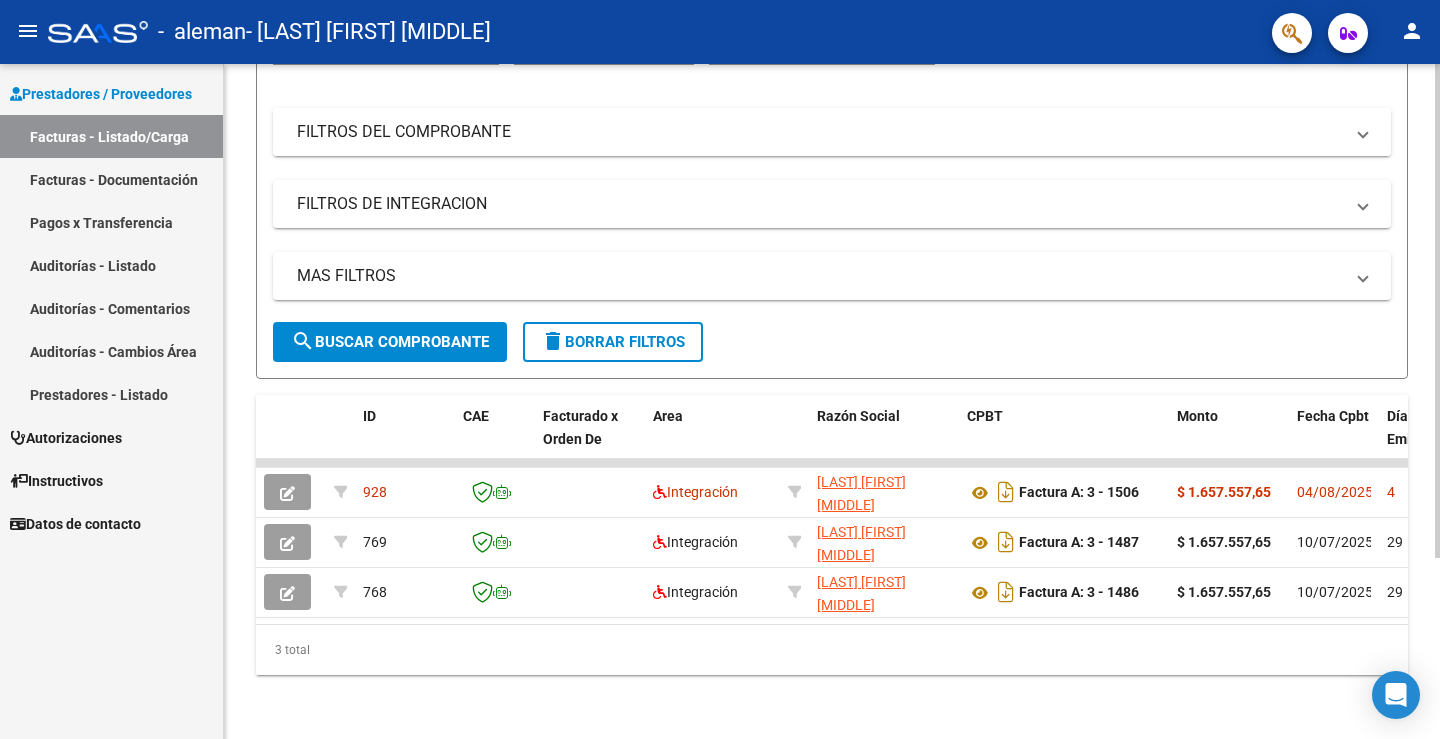scroll, scrollTop: 247, scrollLeft: 0, axis: vertical 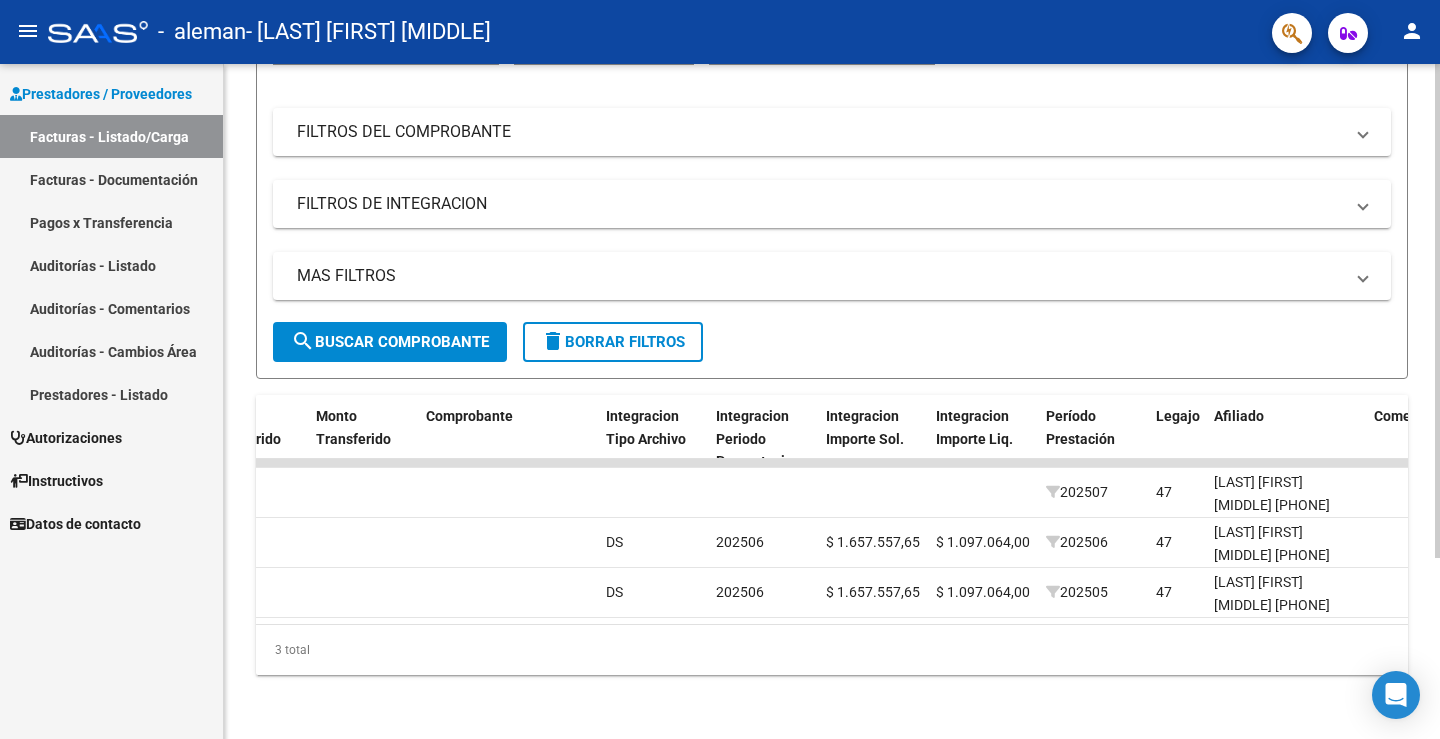 click on "Video tutorial   PRESTADORES -> Listado de CPBTs Emitidos por Prestadores / Proveedores (alt+q)   Cargar Comprobante
cloud_download  CSV  cloud_download  EXCEL  cloud_download  Estandar   Descarga Masiva
Filtros Id Area Area Todos Confirmado   Mostrar totalizadores   FILTROS DEL COMPROBANTE  Comprobante Tipo Comprobante Tipo Start date – End date Fec. Comprobante Desde / Hasta Días Emisión Desde(cant. días) Días Emisión Hasta(cant. días) CUIT / Razón Social Pto. Venta Nro. Comprobante Código SSS CAE Válido CAE Válido Todos Cargado Módulo Hosp. Todos Tiene facturacion Apócrifa Hospital Refes  FILTROS DE INTEGRACION  Período De Prestación Campos del Archivo de Rendición Devuelto x SSS (dr_envio) Todos Rendido x SSS (dr_envio) Tipo de Registro Tipo de Registro Período Presentación Período Presentación Campos del Legajo Asociado (preaprobación) Afiliado Legajo (cuil/nombre) Todos Solo facturas preaprobadas  MAS FILTROS  Todos Con Doc. Respaldatoria Todos Con Trazabilidad Todos – – 4" 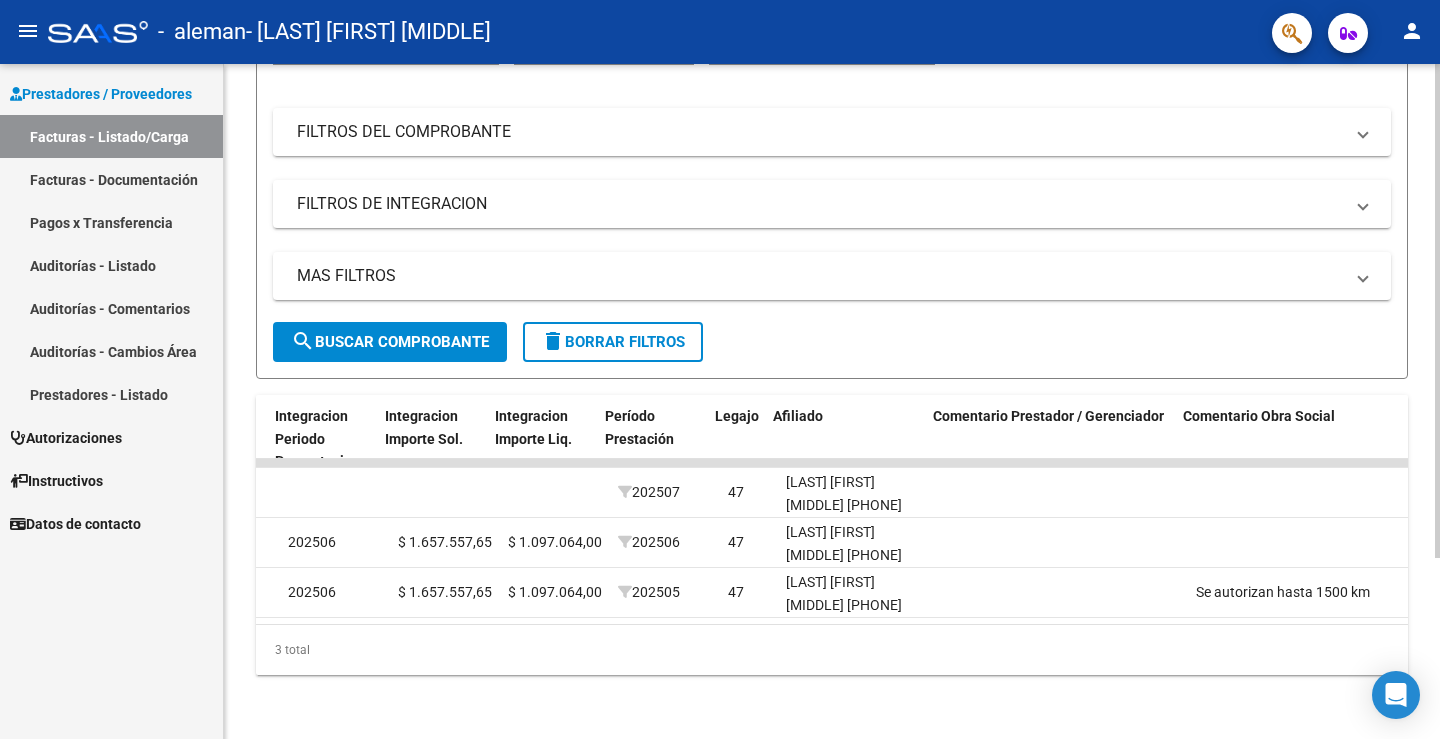 scroll, scrollTop: 0, scrollLeft: 2431, axis: horizontal 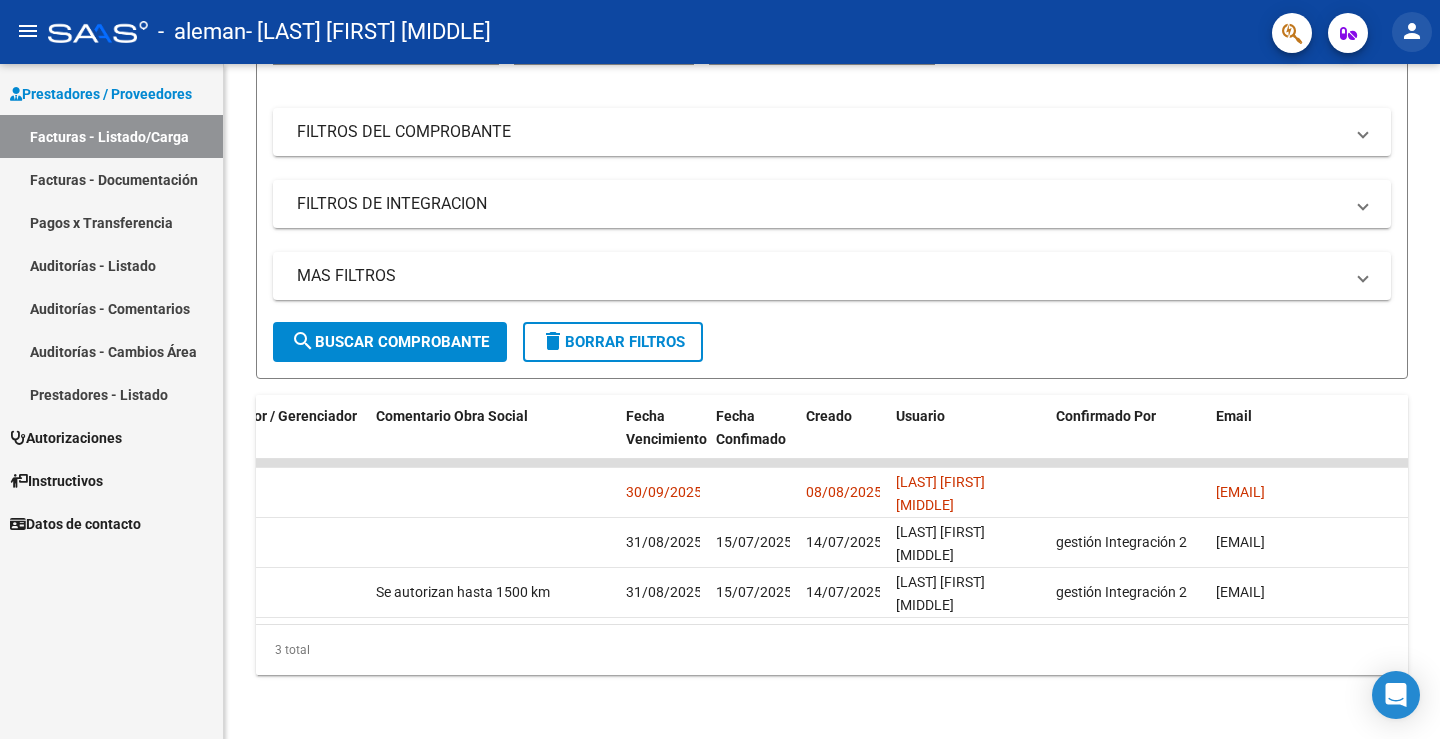 click on "person" 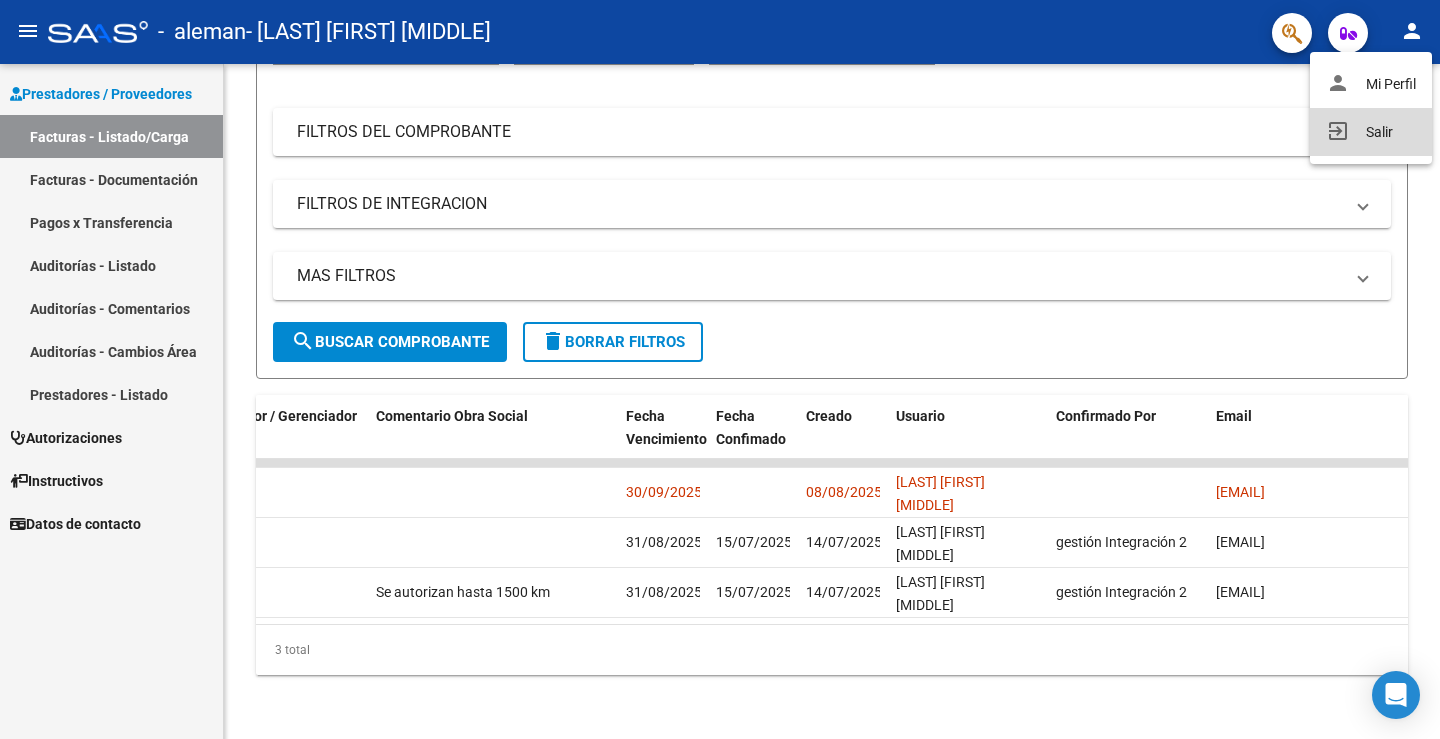 click on "exit_to_app  Salir" at bounding box center [1371, 132] 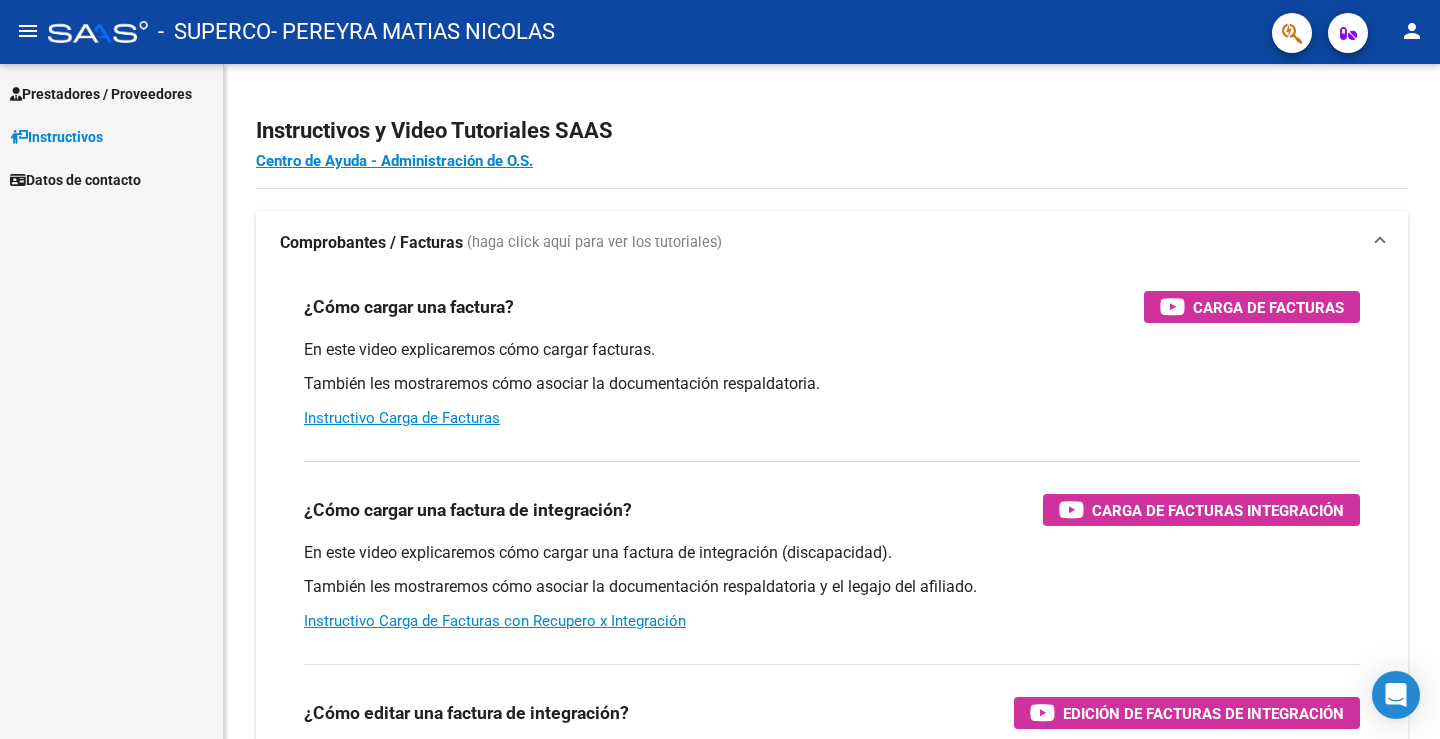 scroll, scrollTop: 0, scrollLeft: 0, axis: both 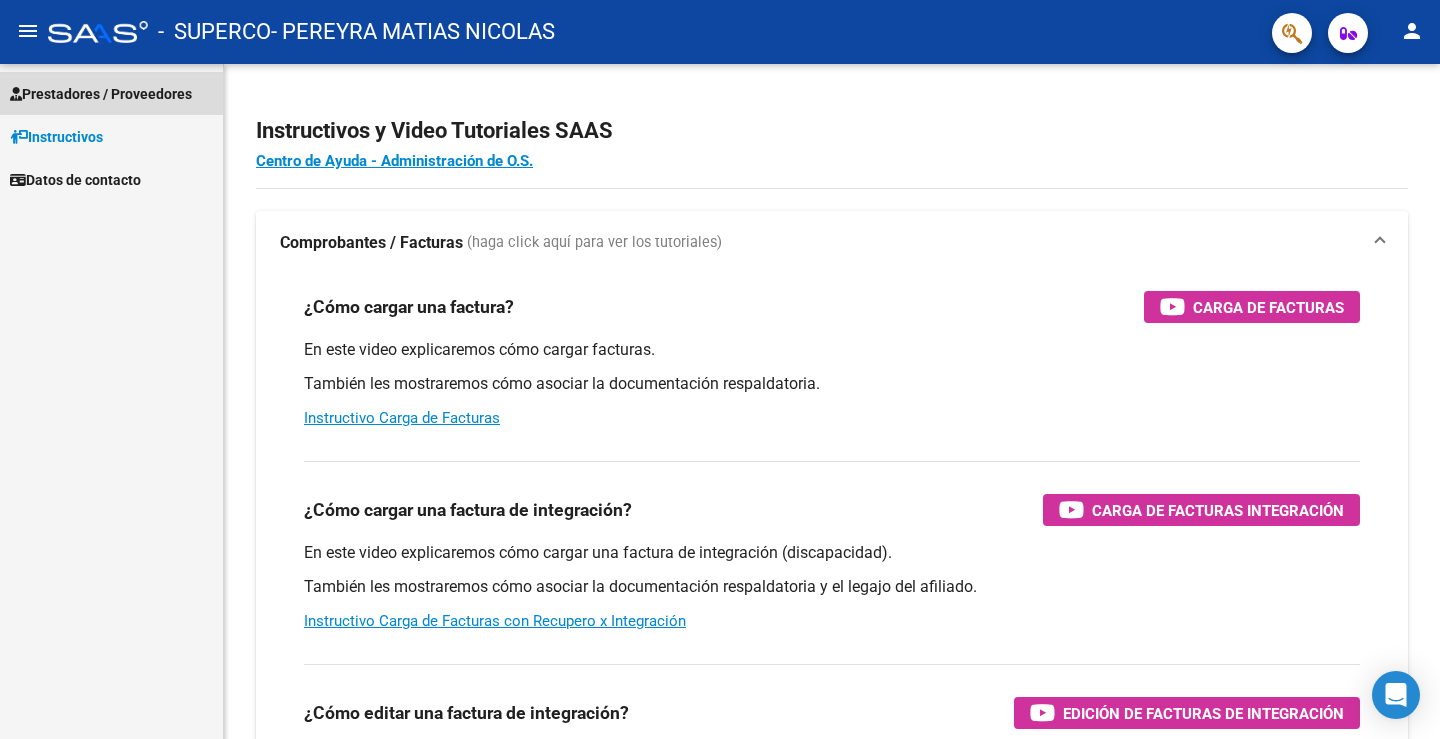 click on "Prestadores / Proveedores" at bounding box center (111, 93) 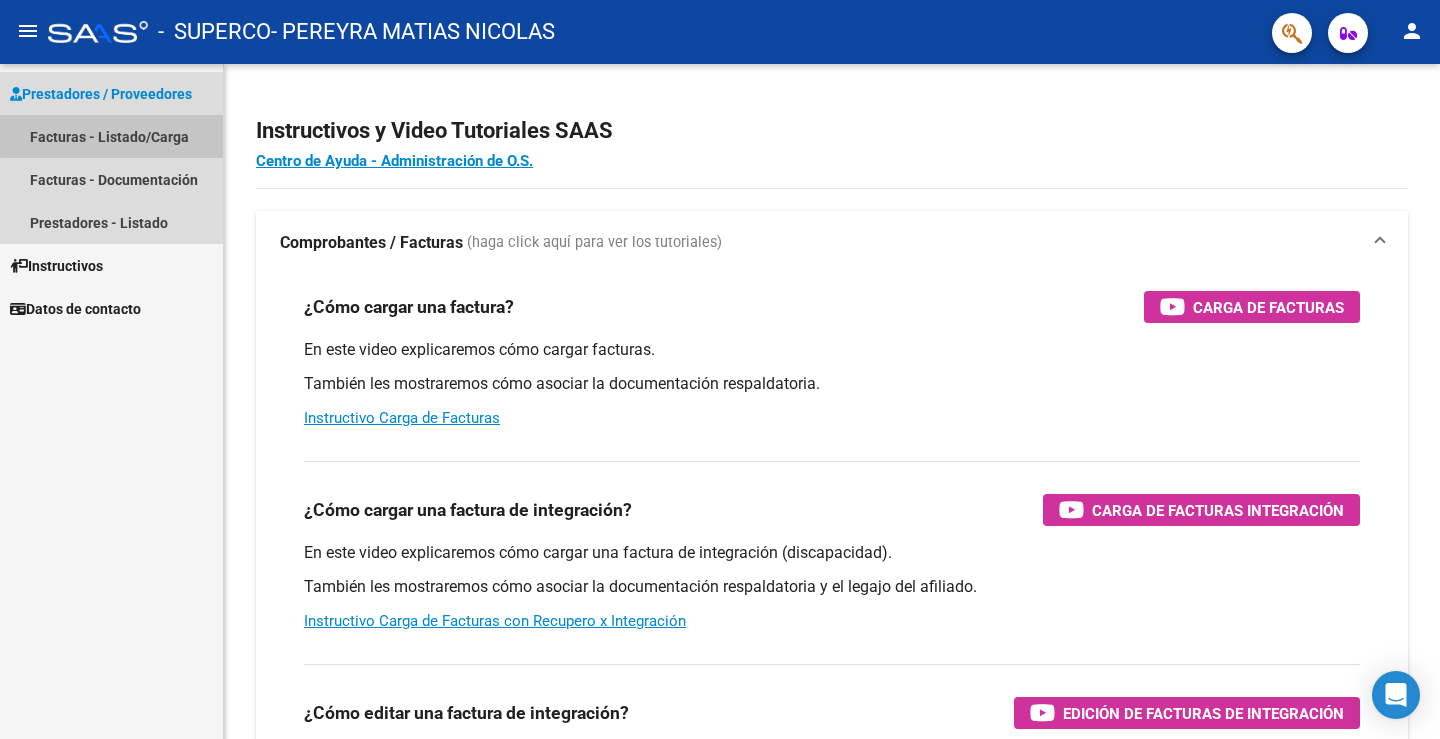 click on "Facturas - Listado/Carga" at bounding box center (111, 136) 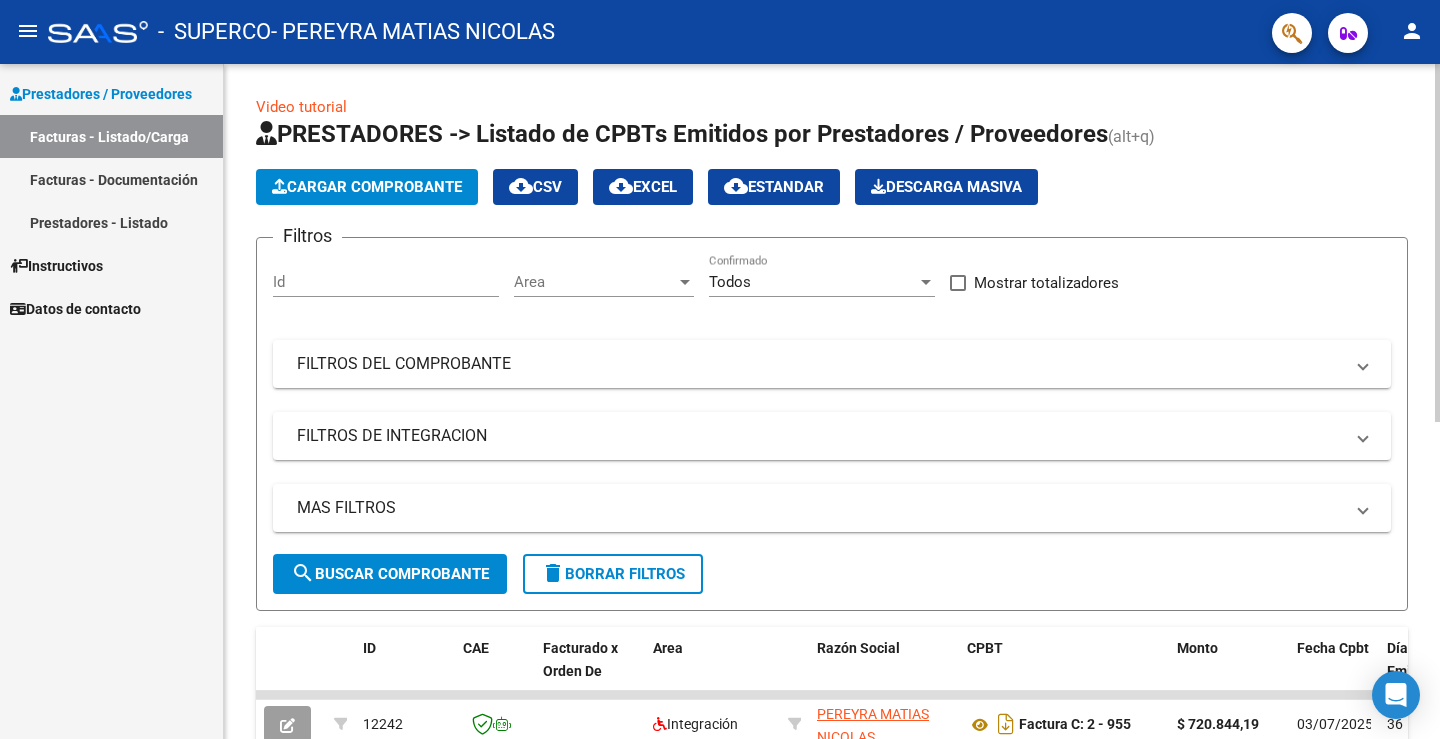click on "Cargar Comprobante" 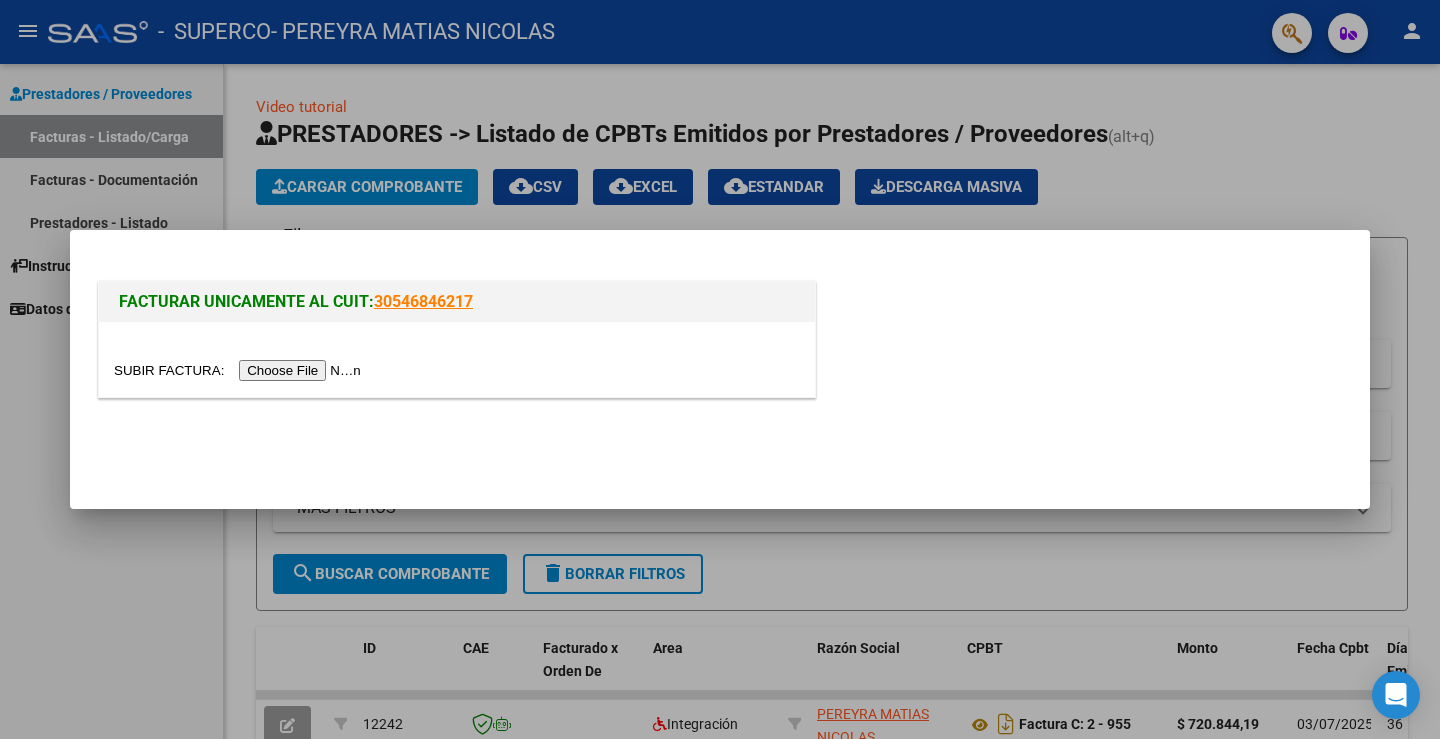 click at bounding box center [240, 370] 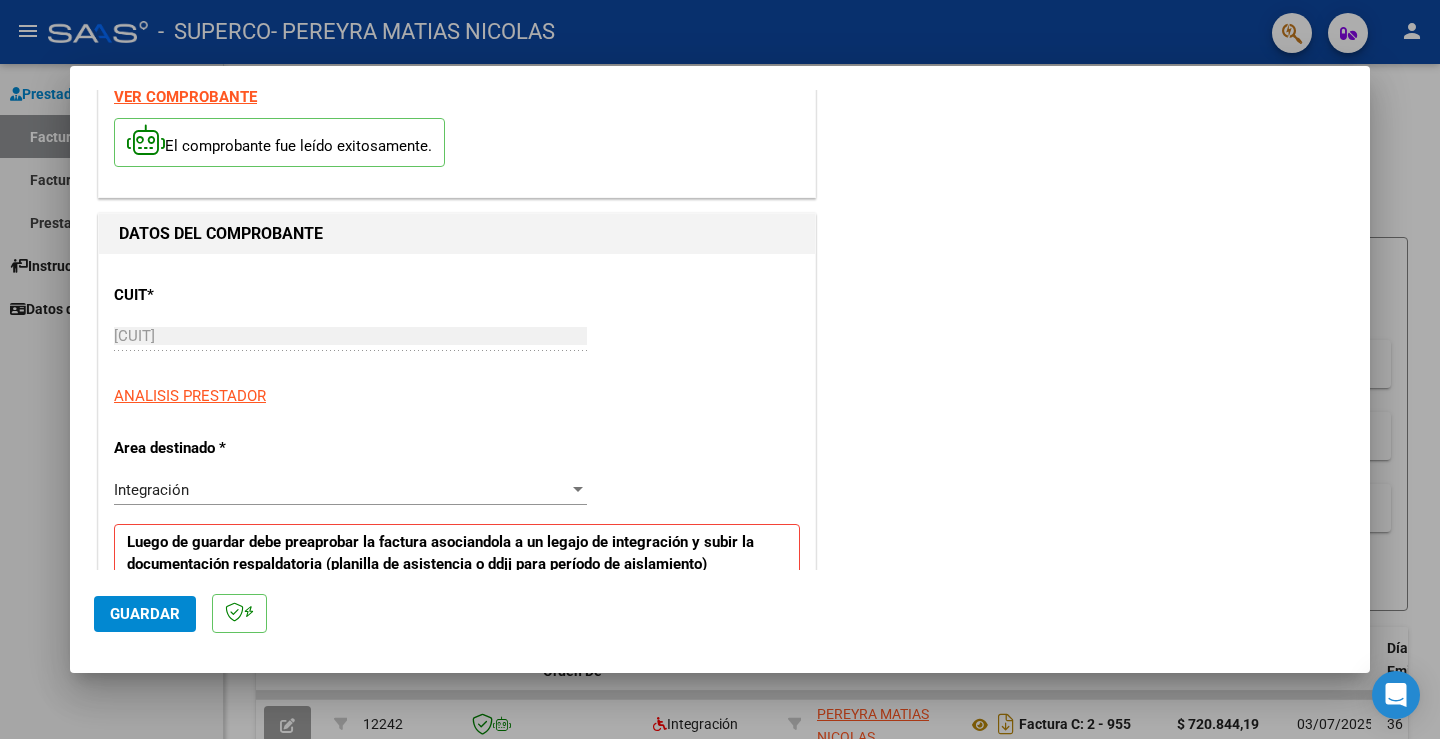 scroll, scrollTop: 300, scrollLeft: 0, axis: vertical 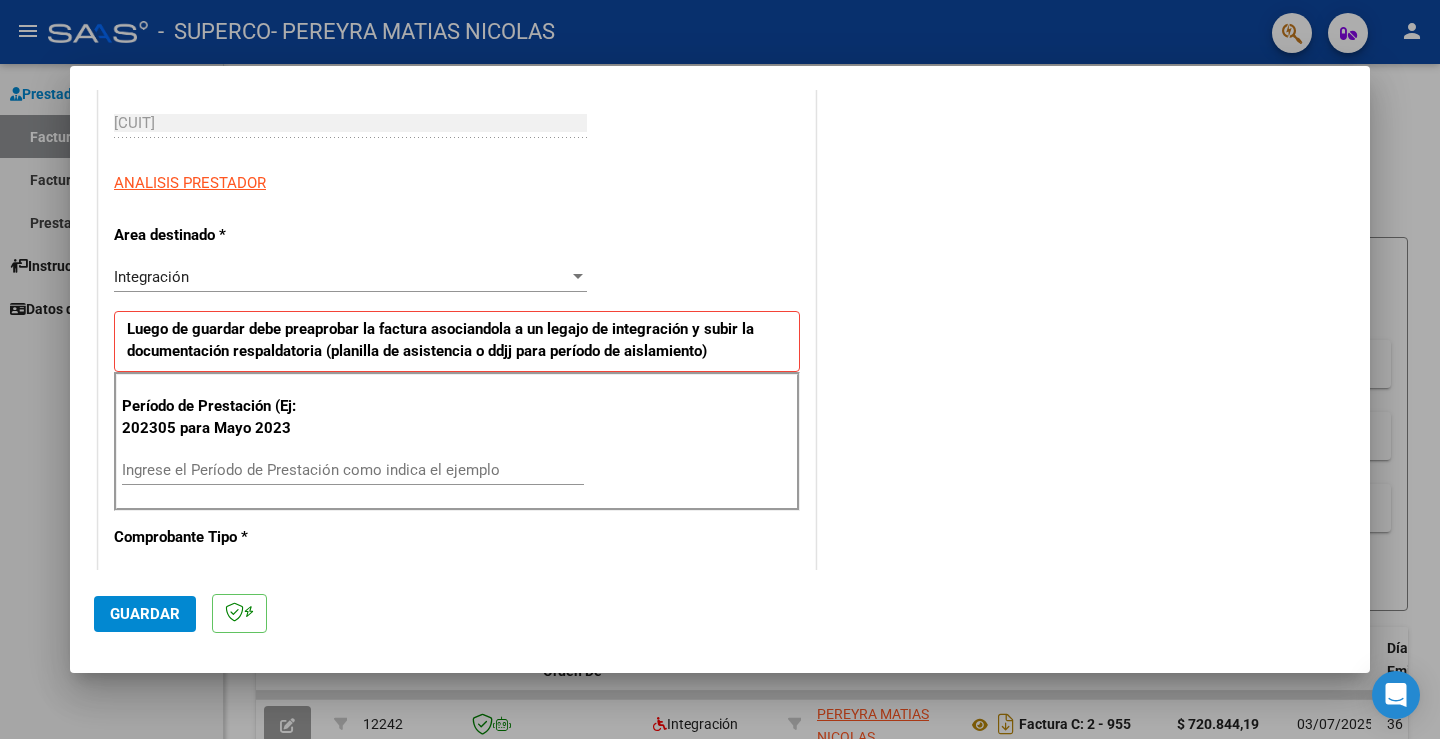 click on "Ingrese el Período de Prestación como indica el ejemplo" at bounding box center (353, 470) 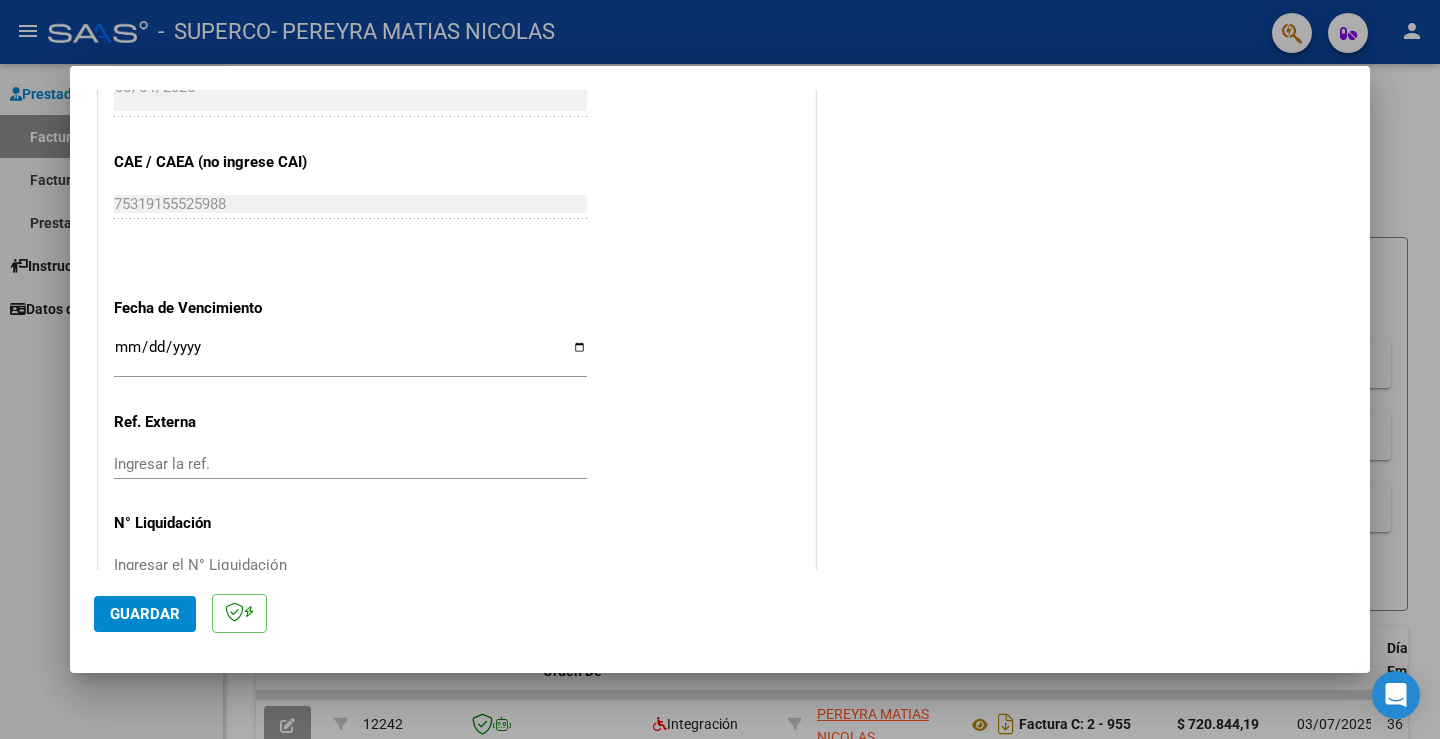 scroll, scrollTop: 1200, scrollLeft: 0, axis: vertical 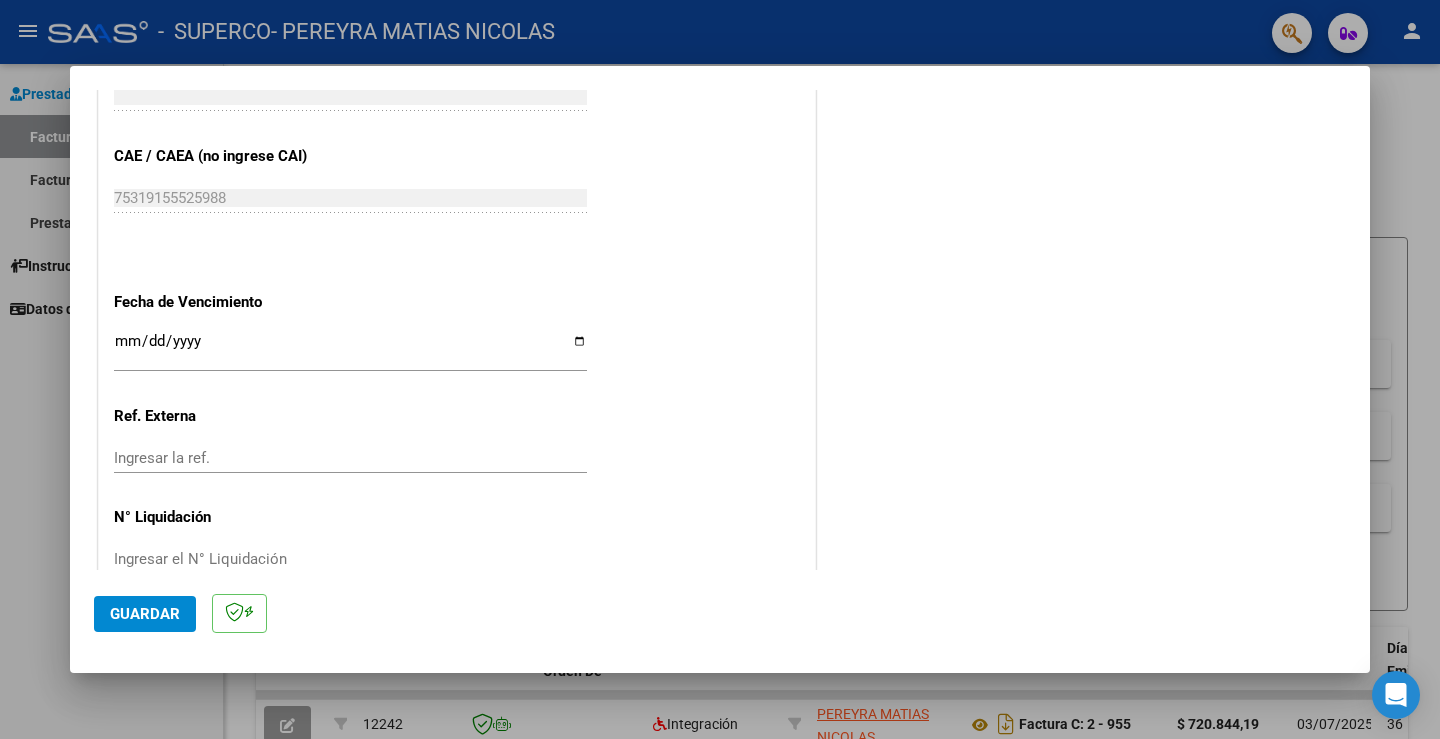 type on "202507" 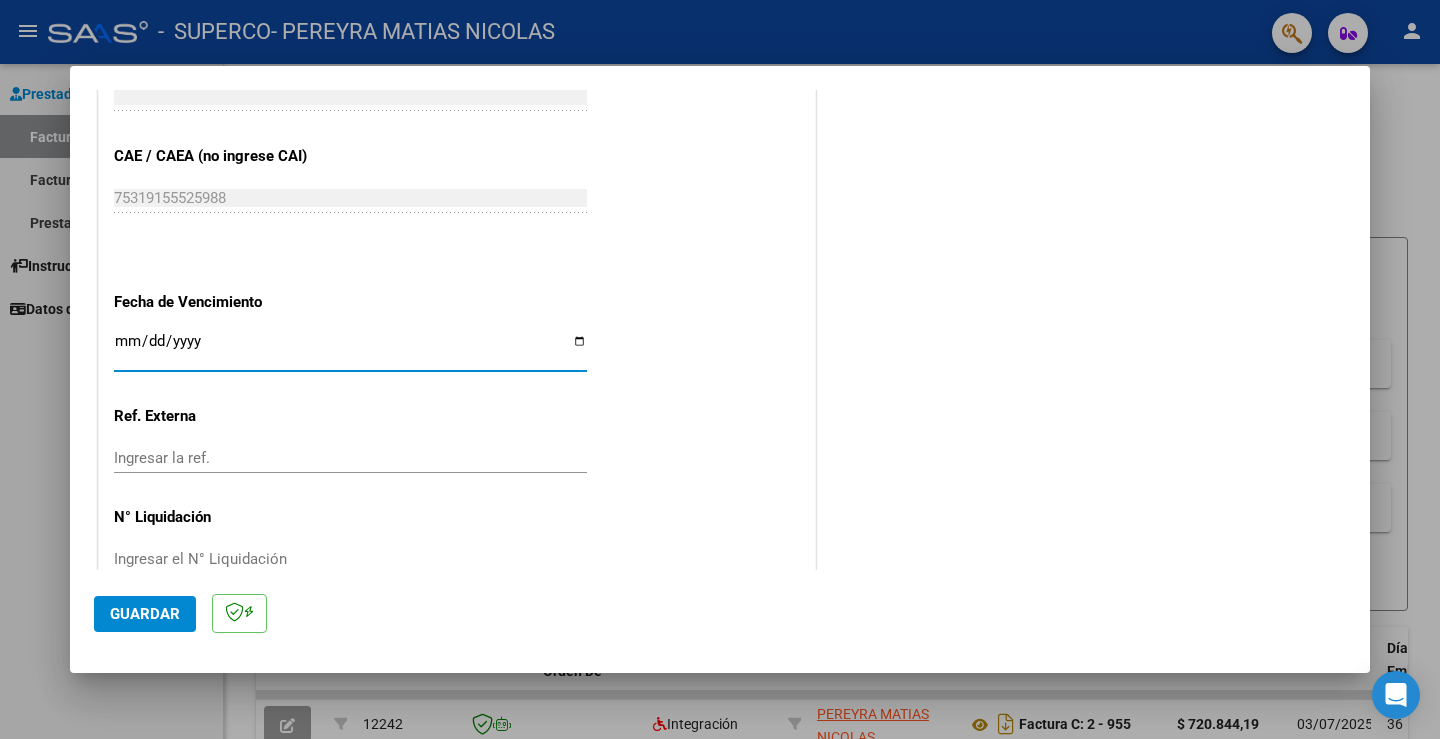 click on "Ingresar la fecha" at bounding box center (350, 349) 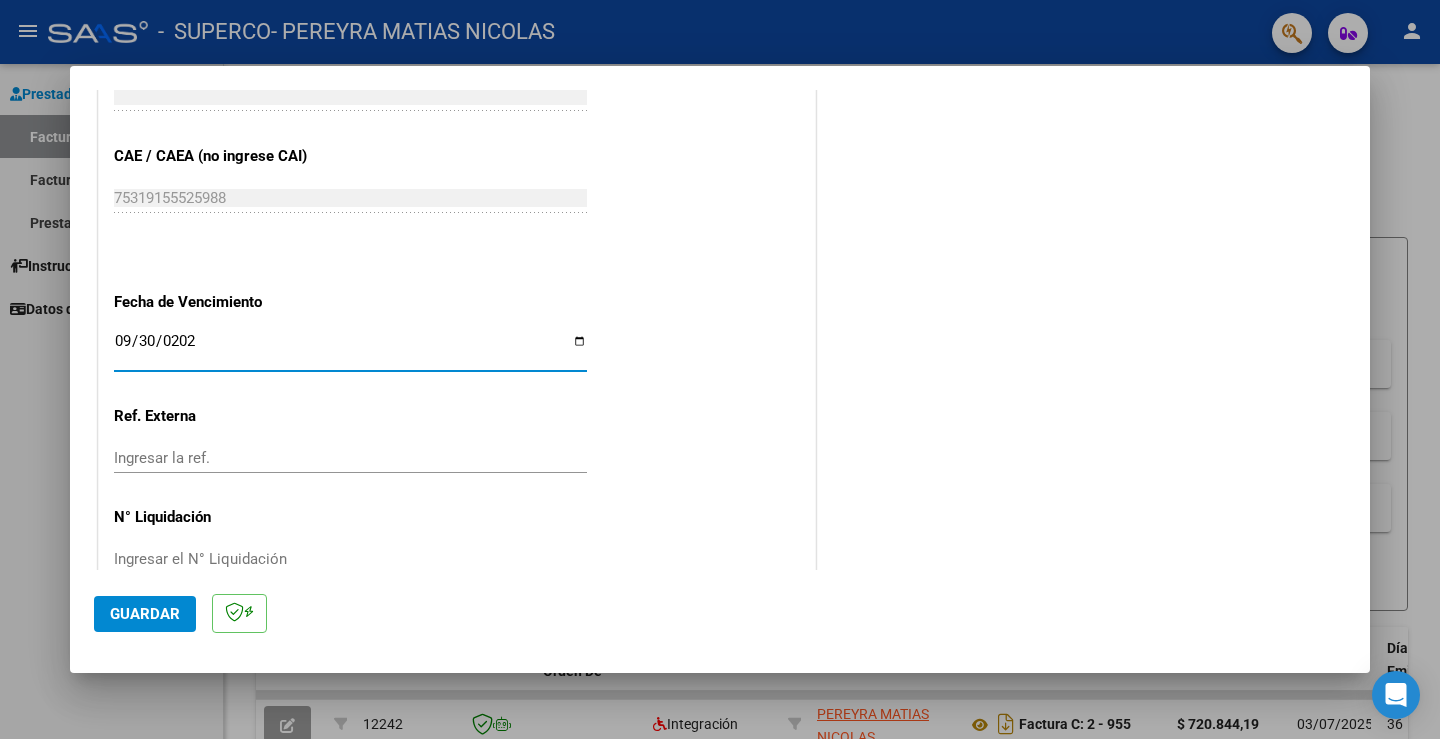type on "[DATE]" 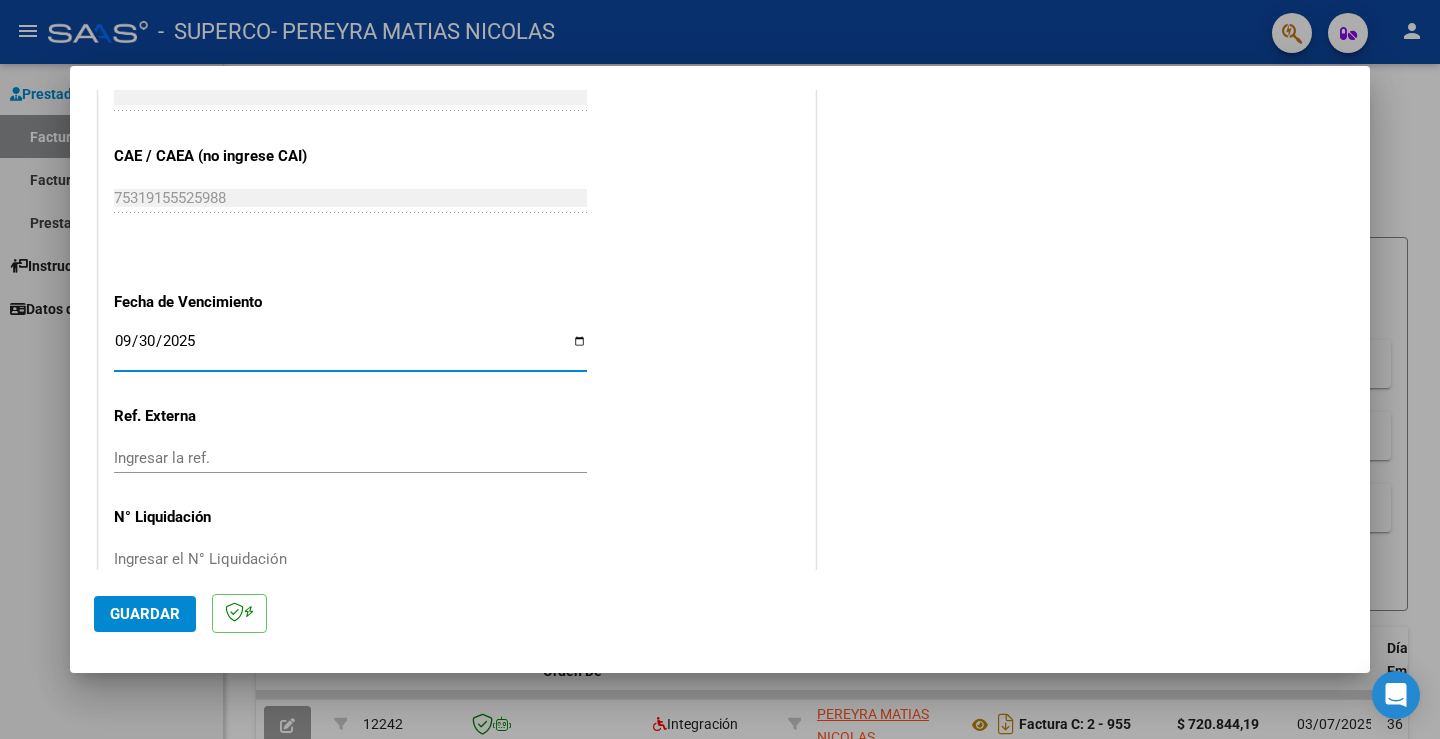 scroll, scrollTop: 1243, scrollLeft: 0, axis: vertical 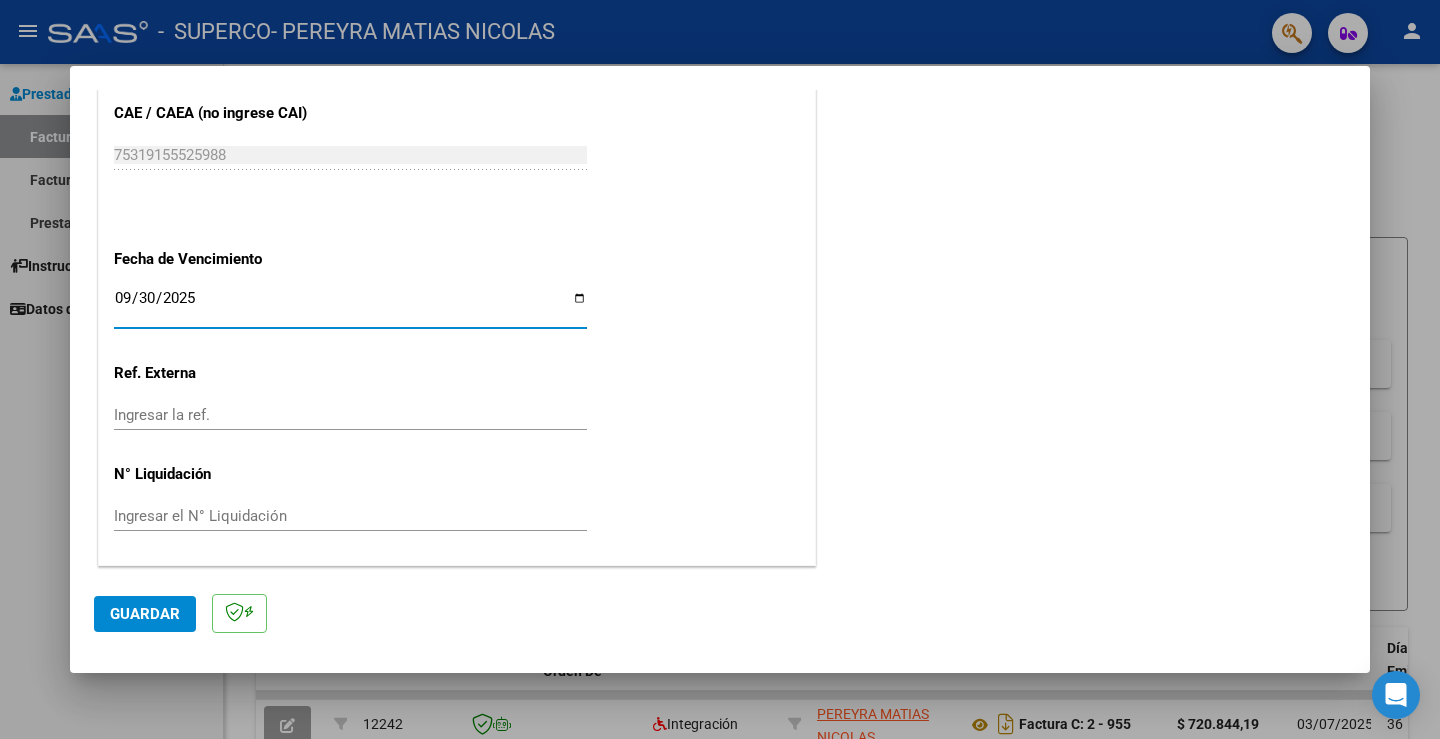 click on "Guardar" 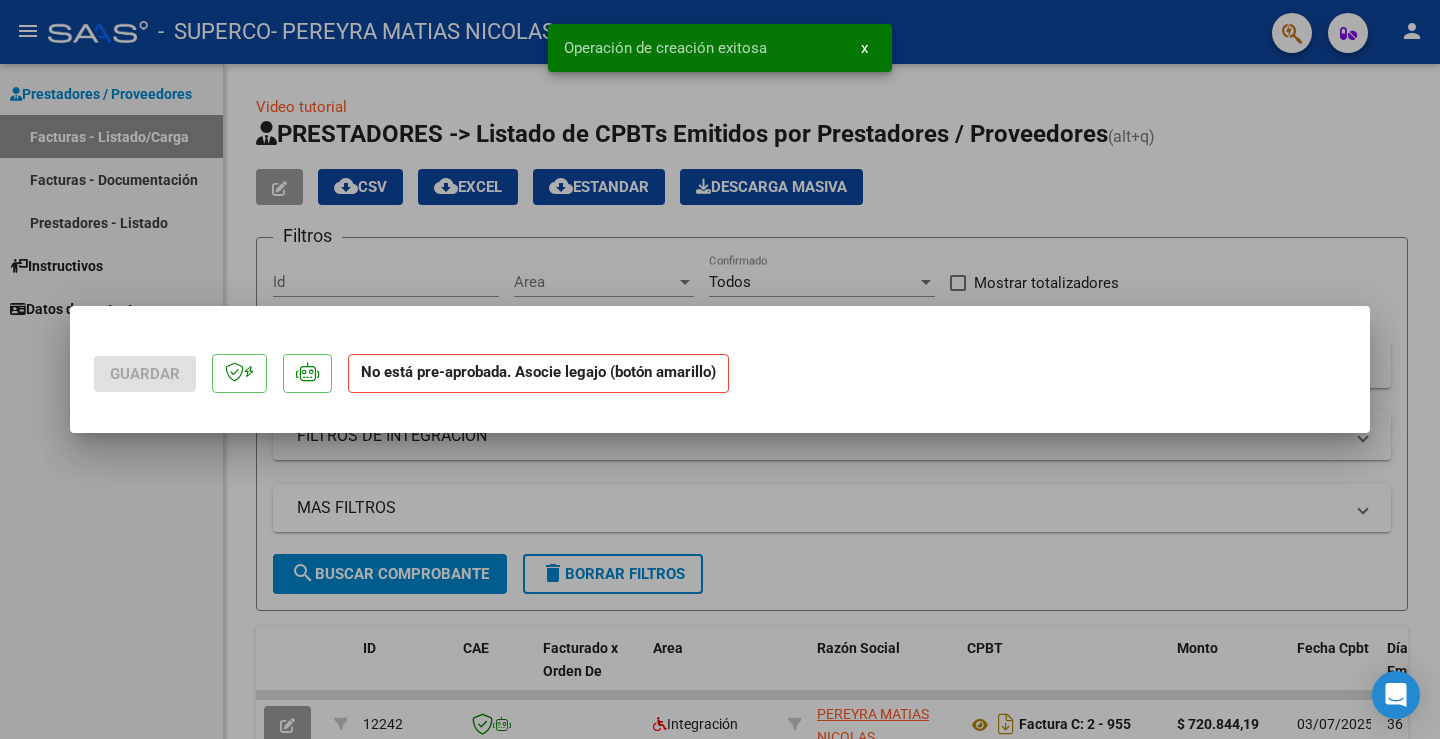scroll, scrollTop: 0, scrollLeft: 0, axis: both 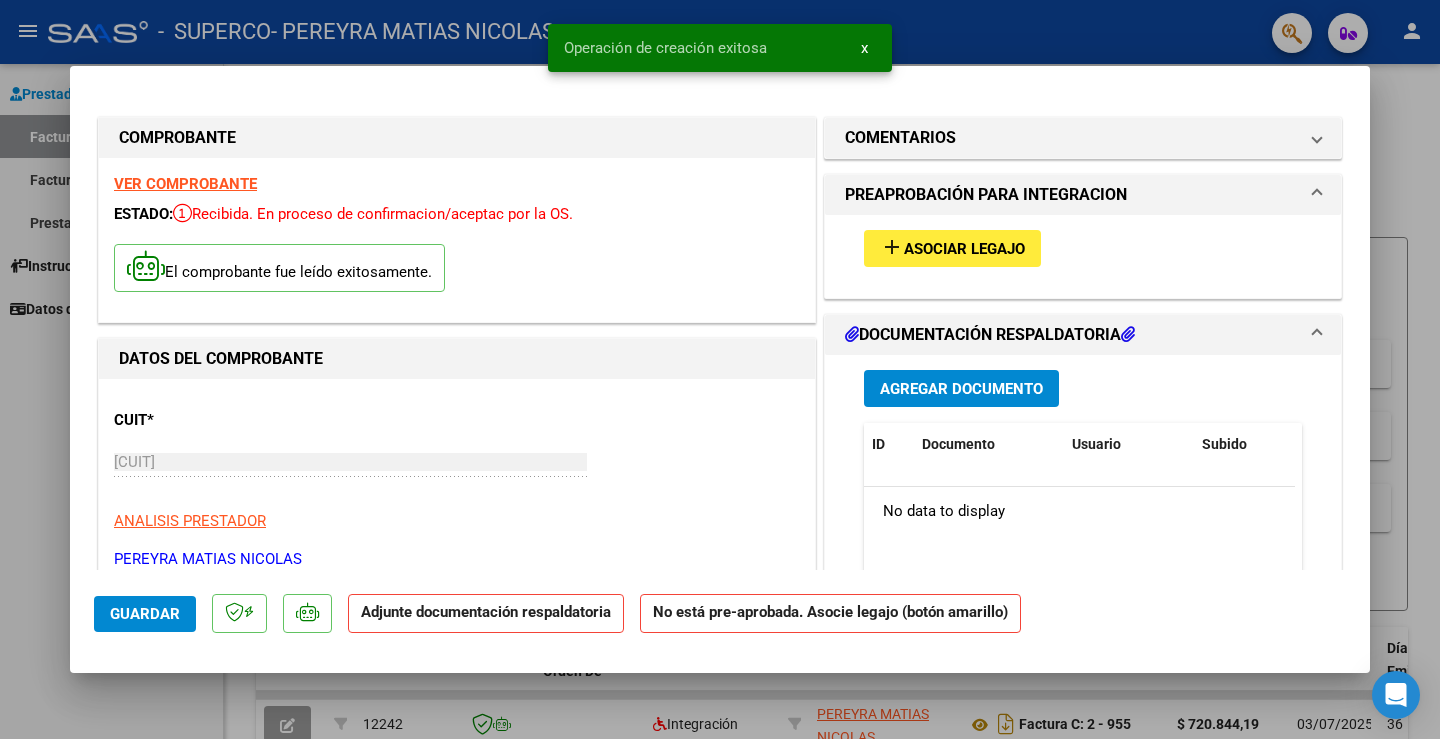 click on "Asociar Legajo" at bounding box center (964, 249) 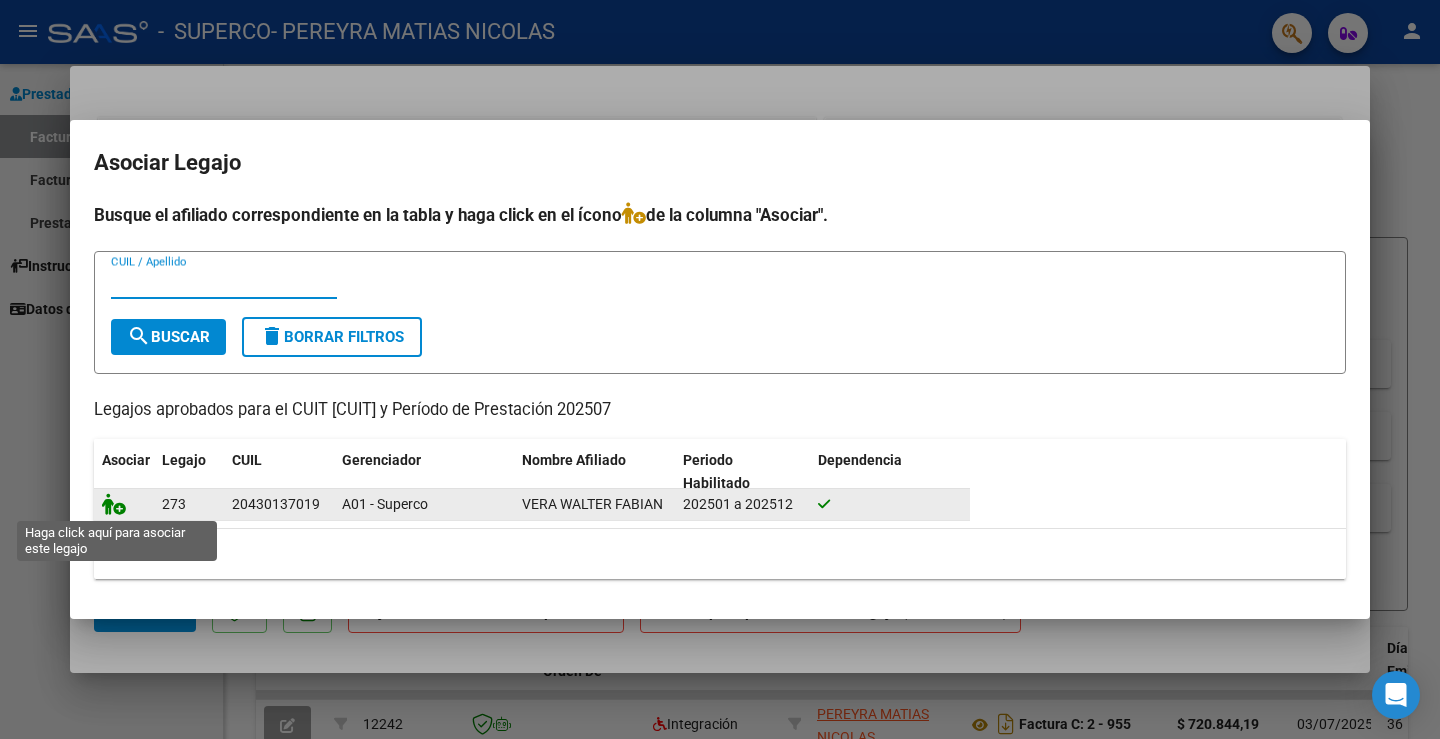 click 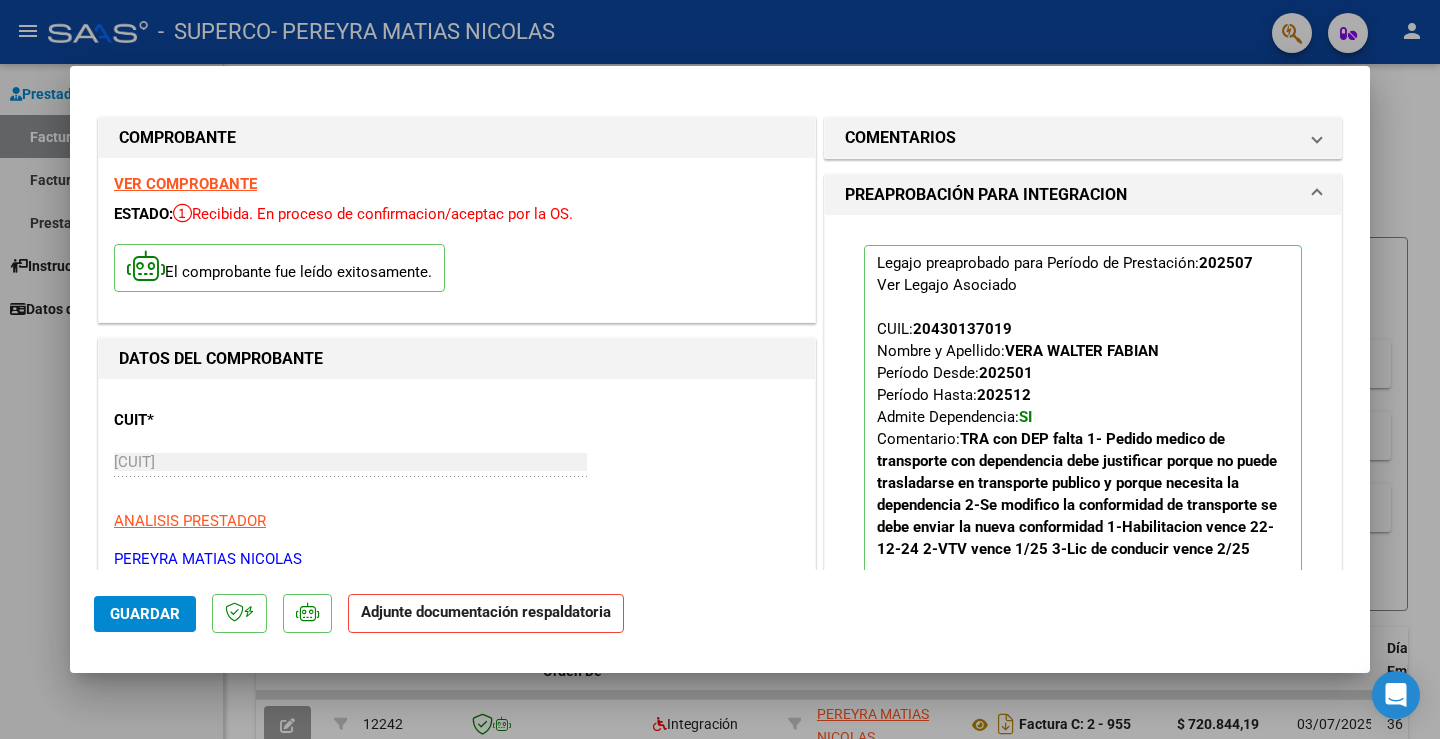 scroll, scrollTop: 400, scrollLeft: 0, axis: vertical 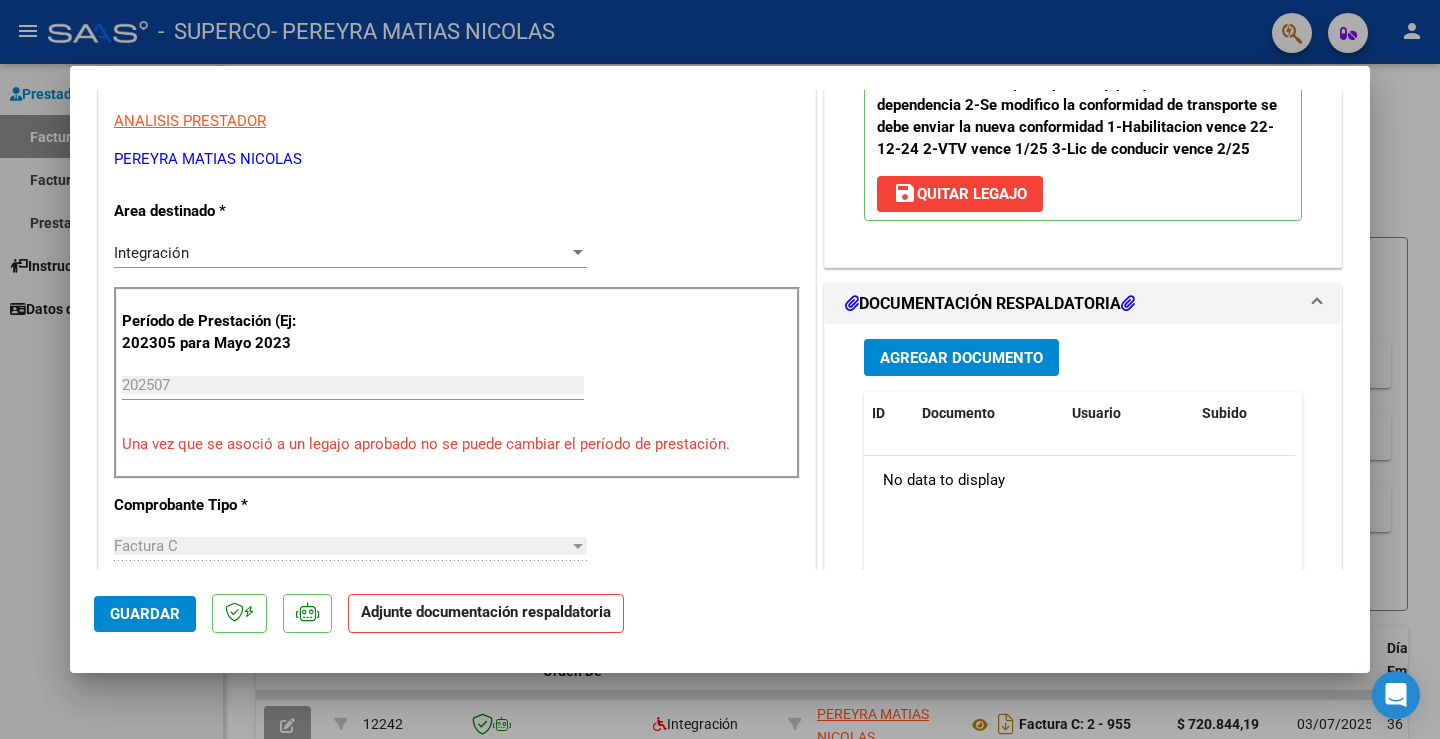click on "Agregar Documento" at bounding box center [961, 358] 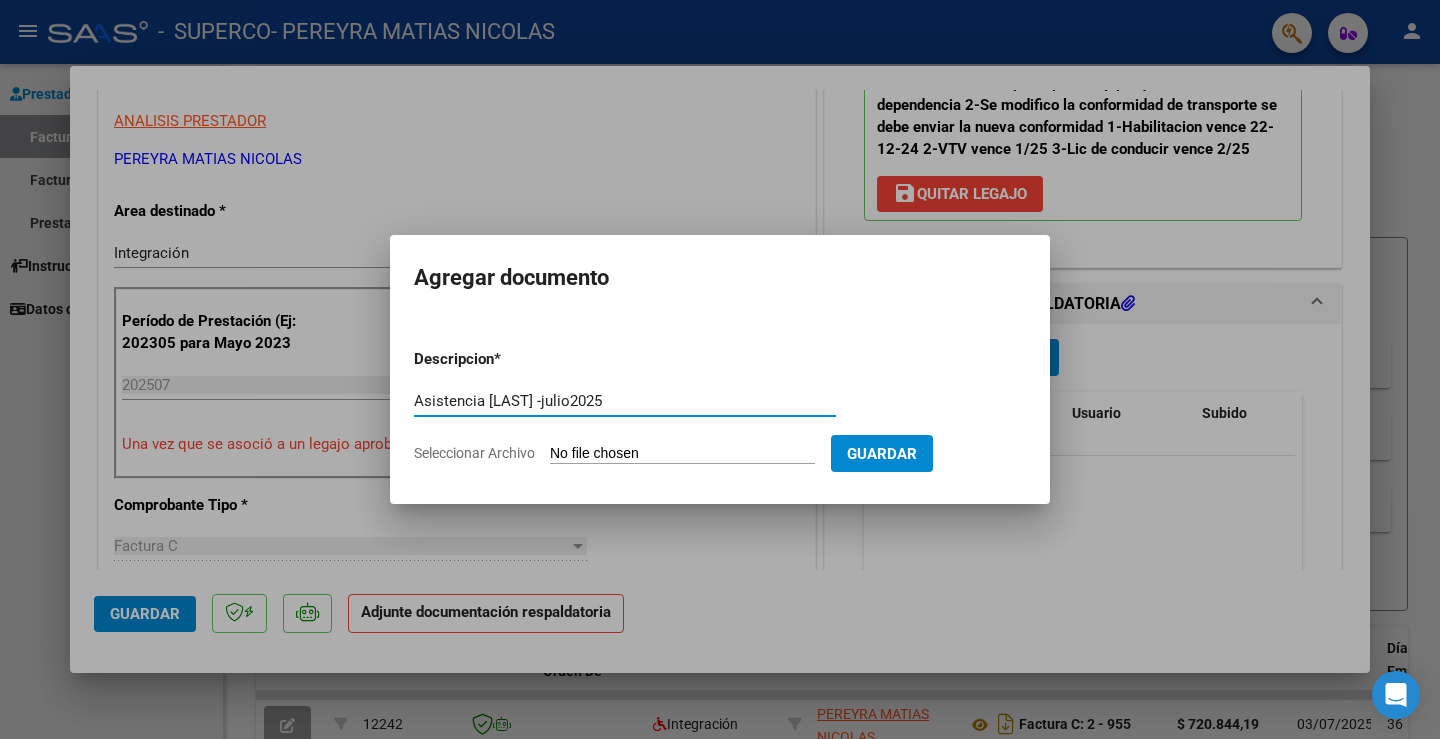 click on "Asistencia Vera -julio2025" at bounding box center [625, 401] 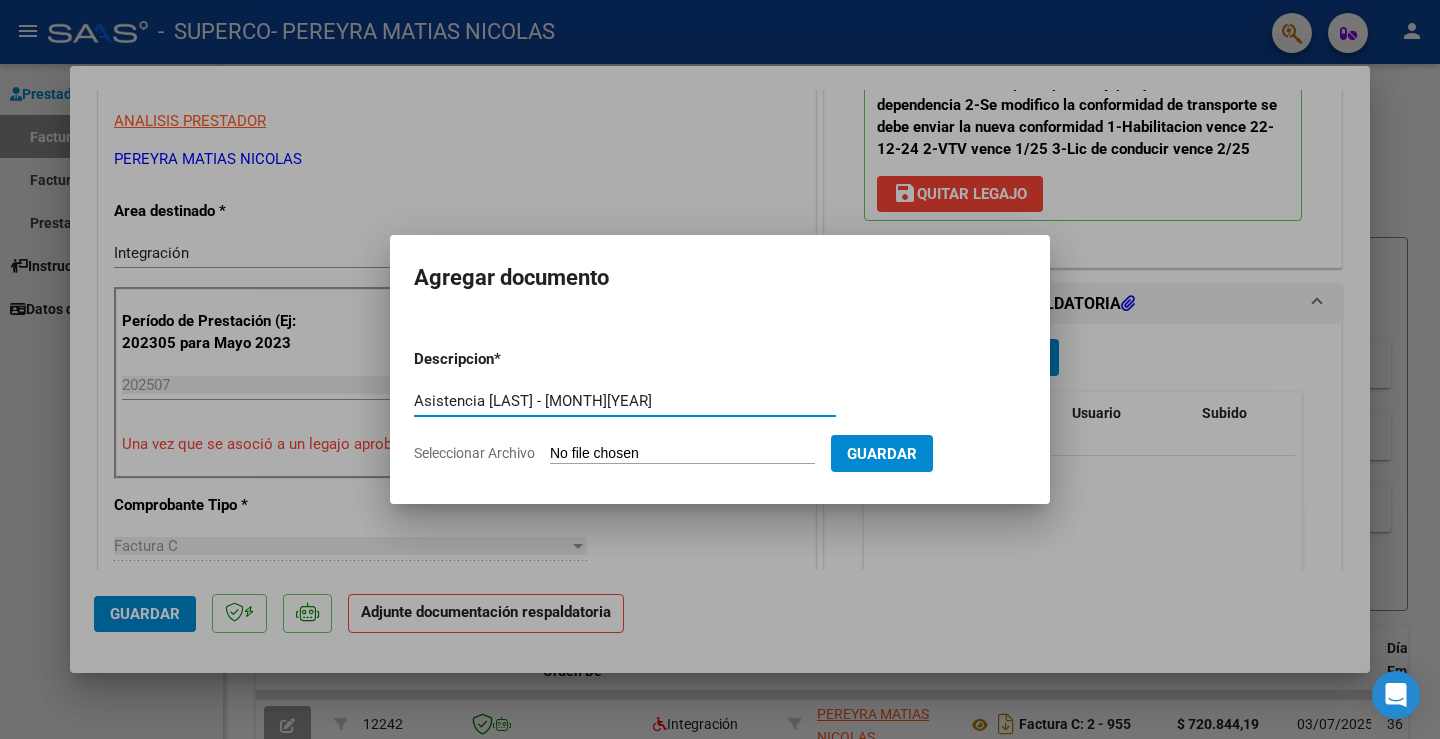 click on "Asistencia Vera - julio2025" at bounding box center [625, 401] 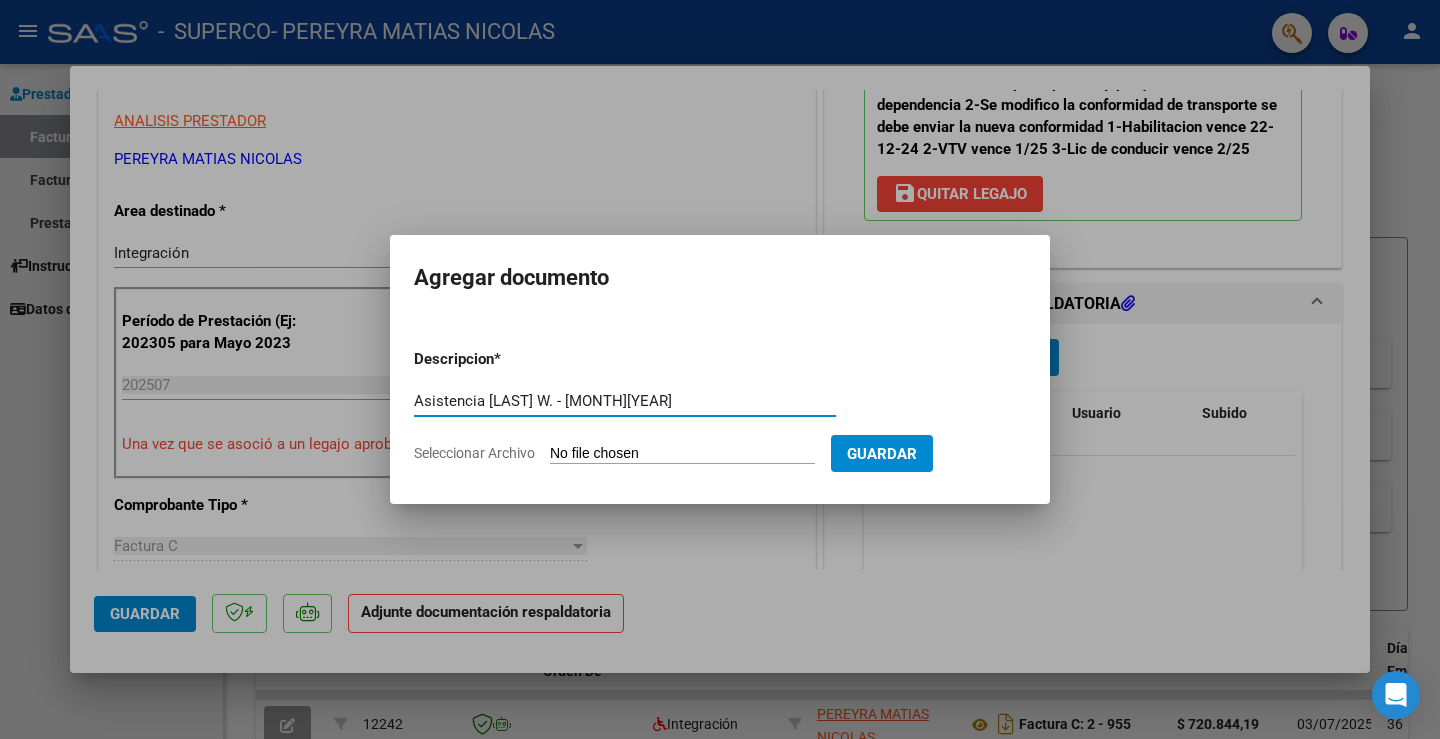 type on "Asistencia Vera W. - julio2025" 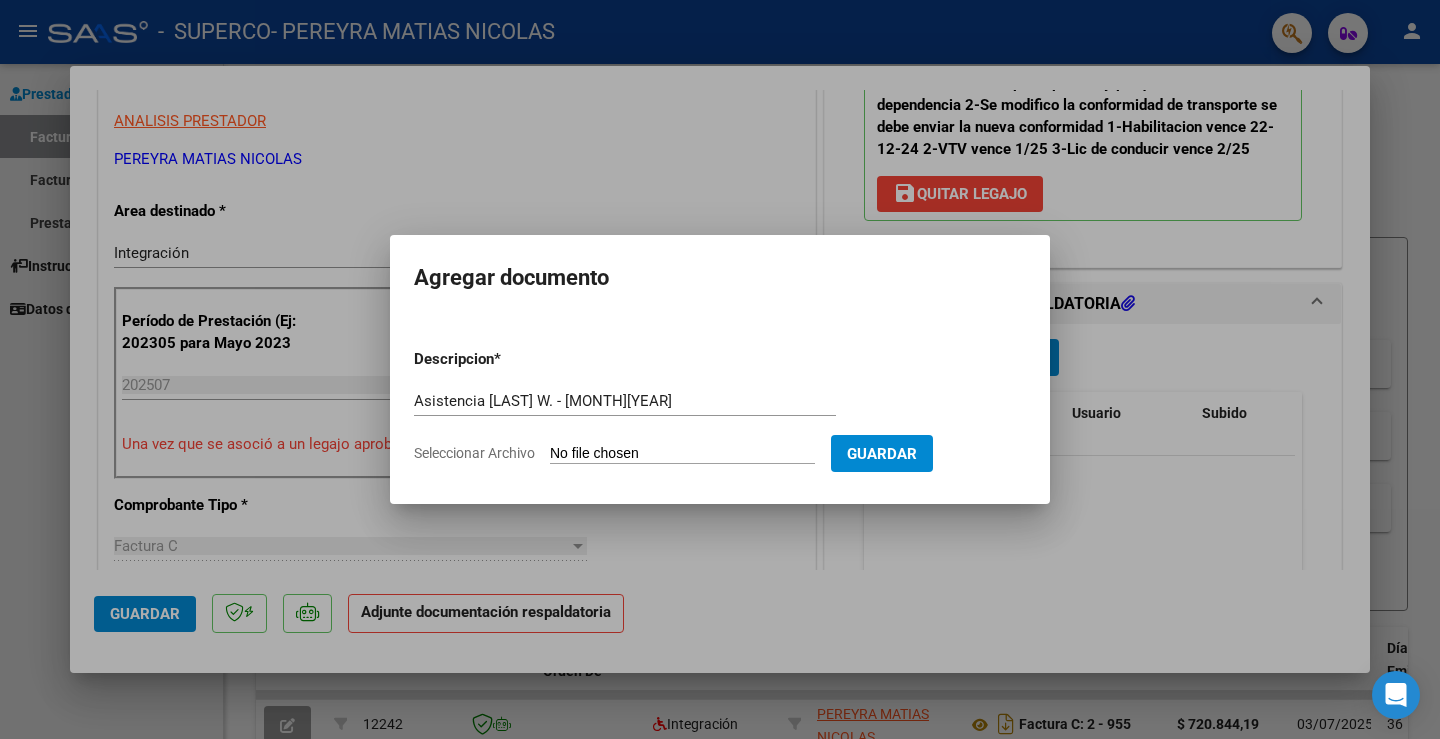 type on "C:\fakepath\Vera asist 07jul25.pdf" 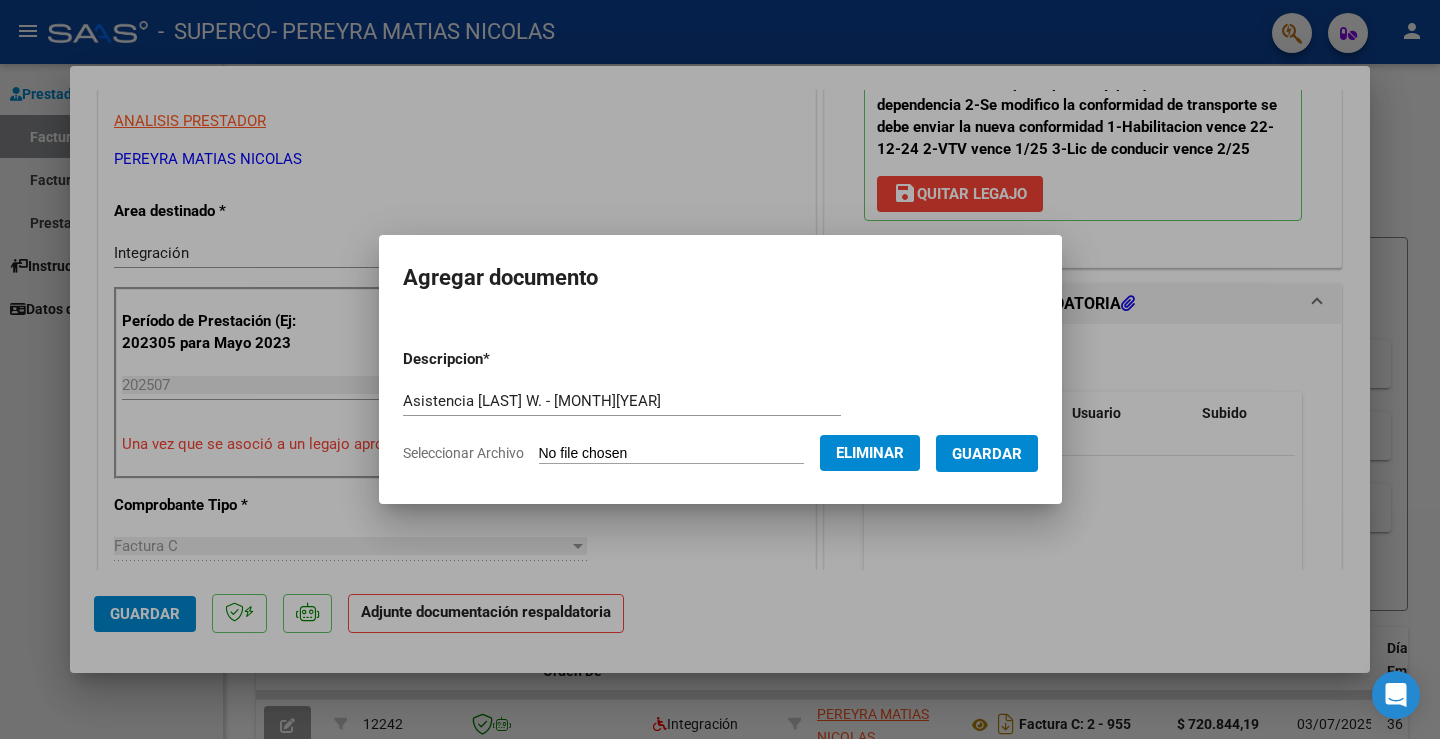 click on "Guardar" at bounding box center (987, 454) 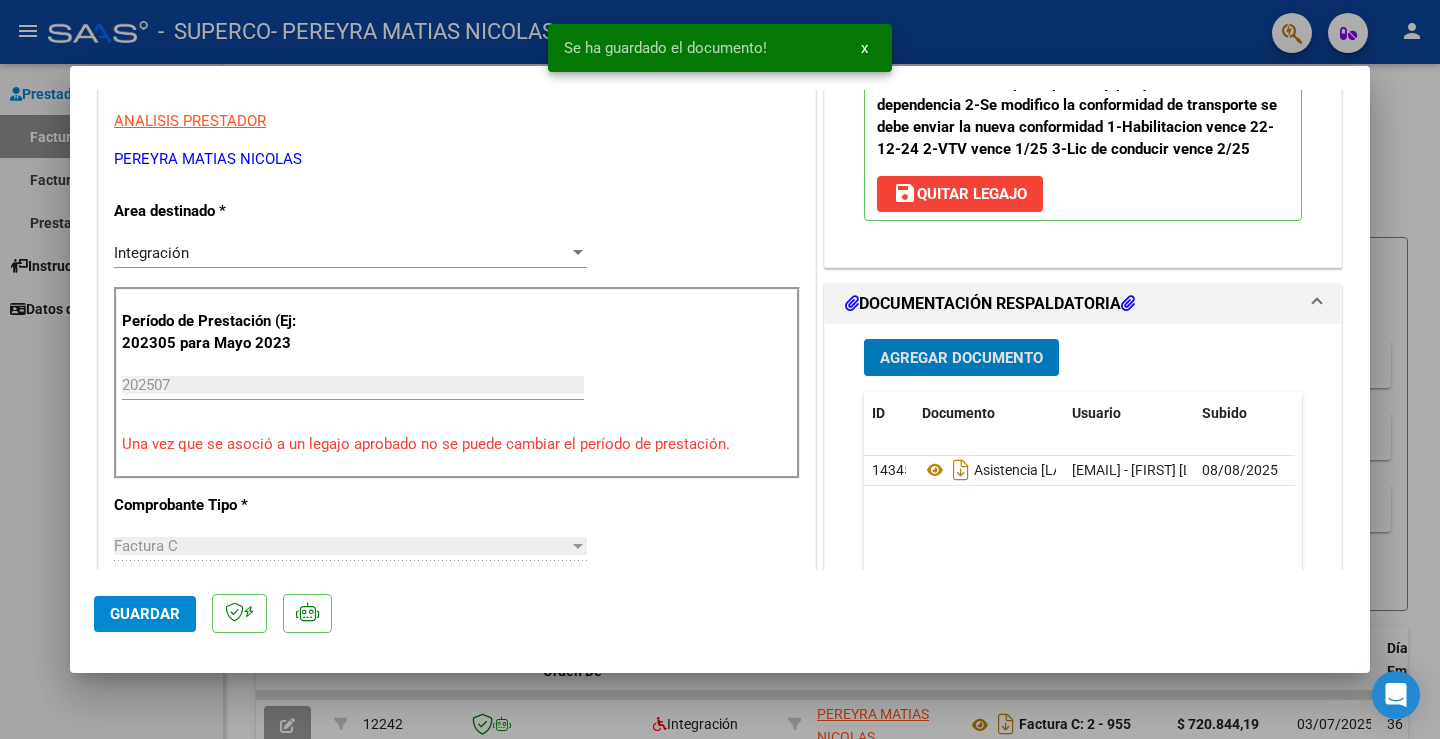 click on "Guardar" 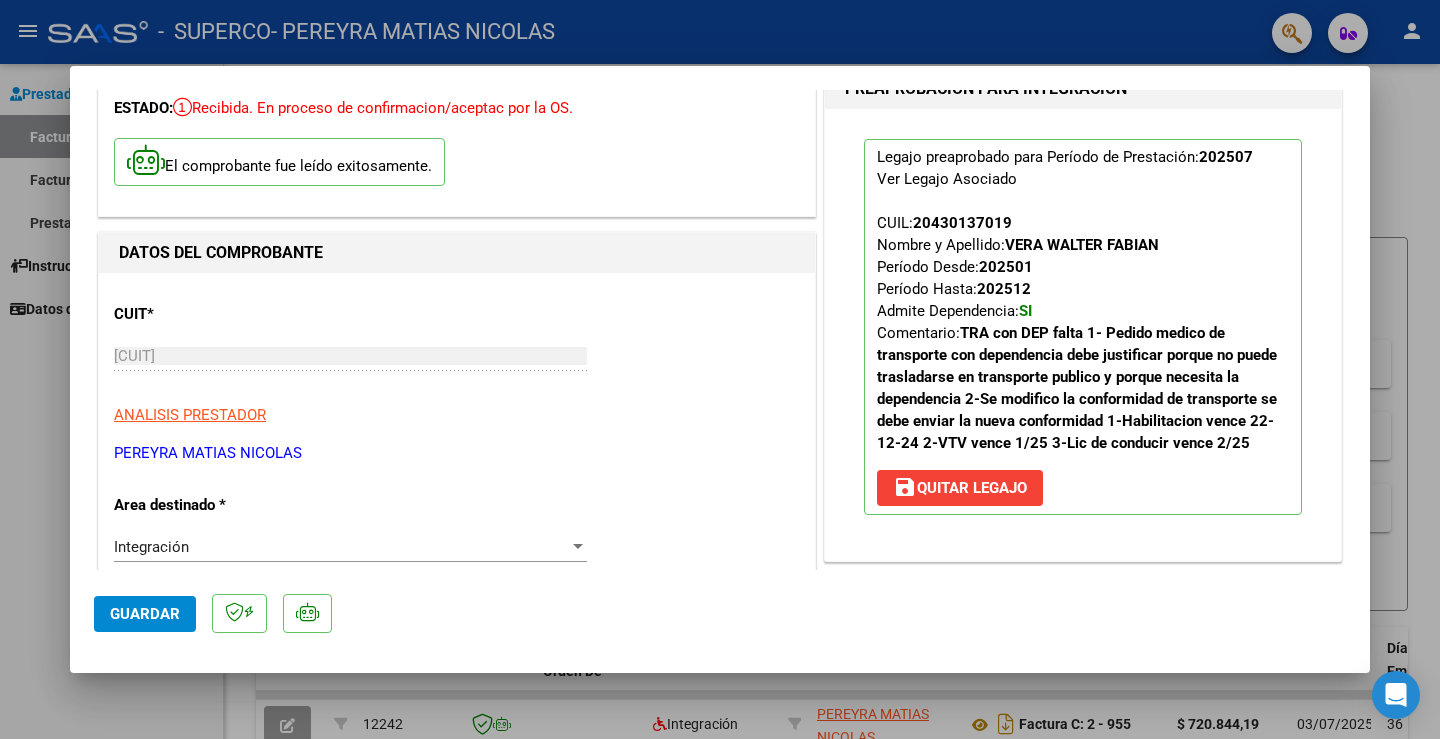 scroll, scrollTop: 0, scrollLeft: 0, axis: both 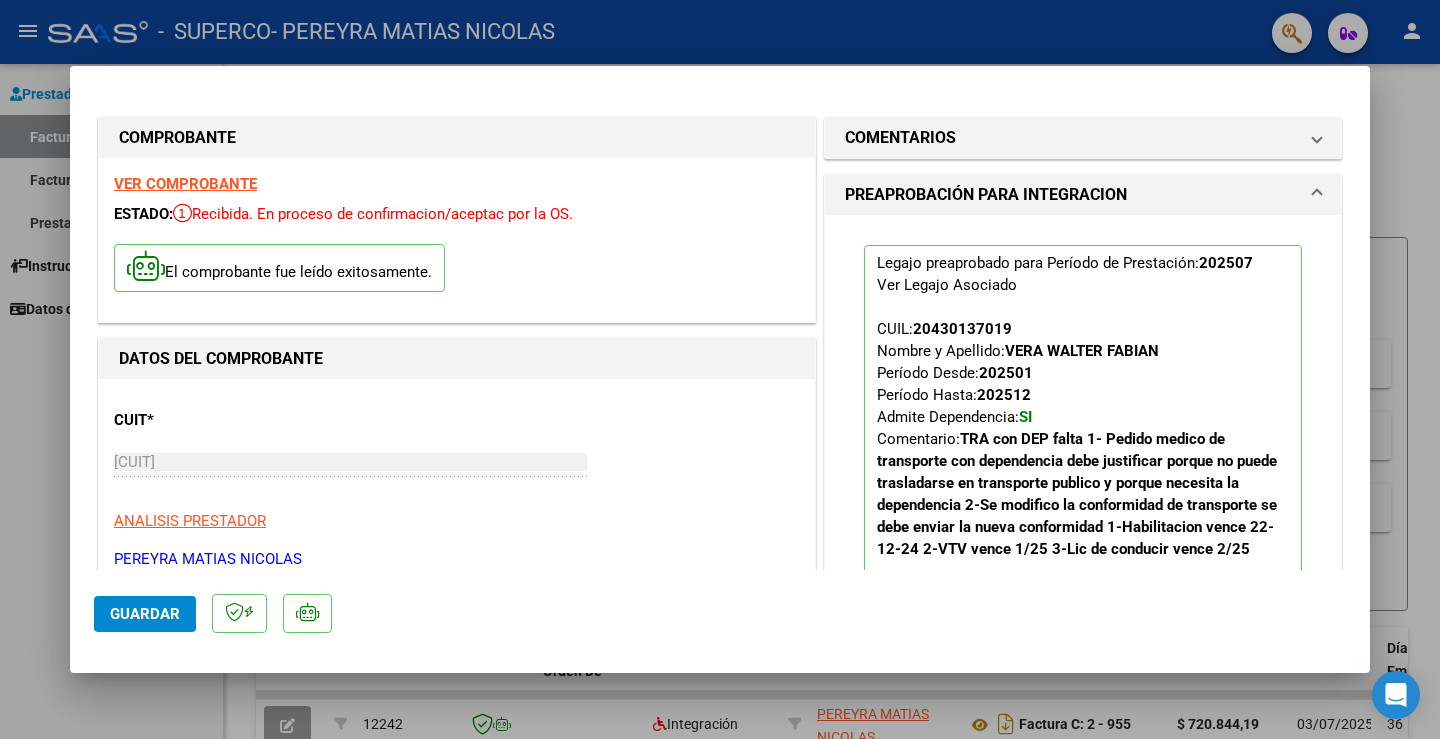 click at bounding box center (720, 369) 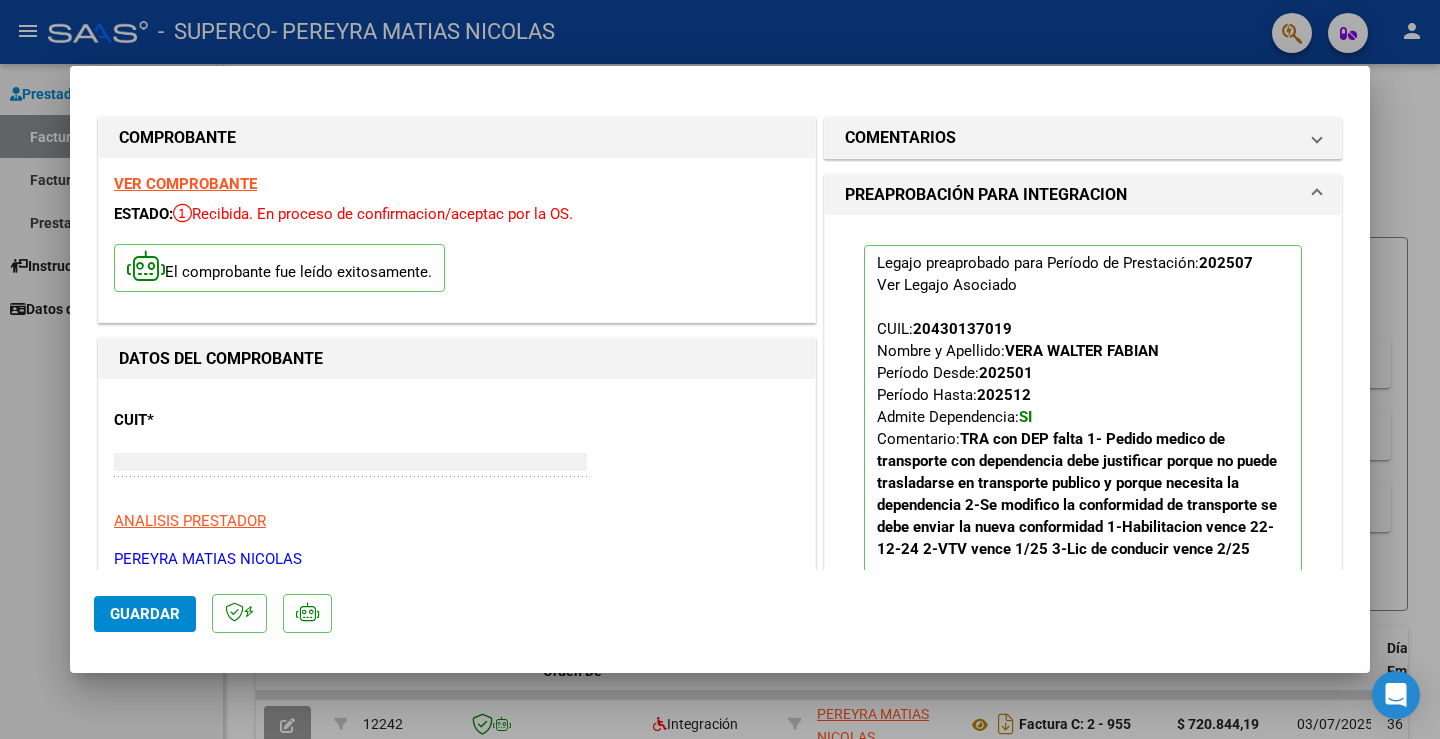 type 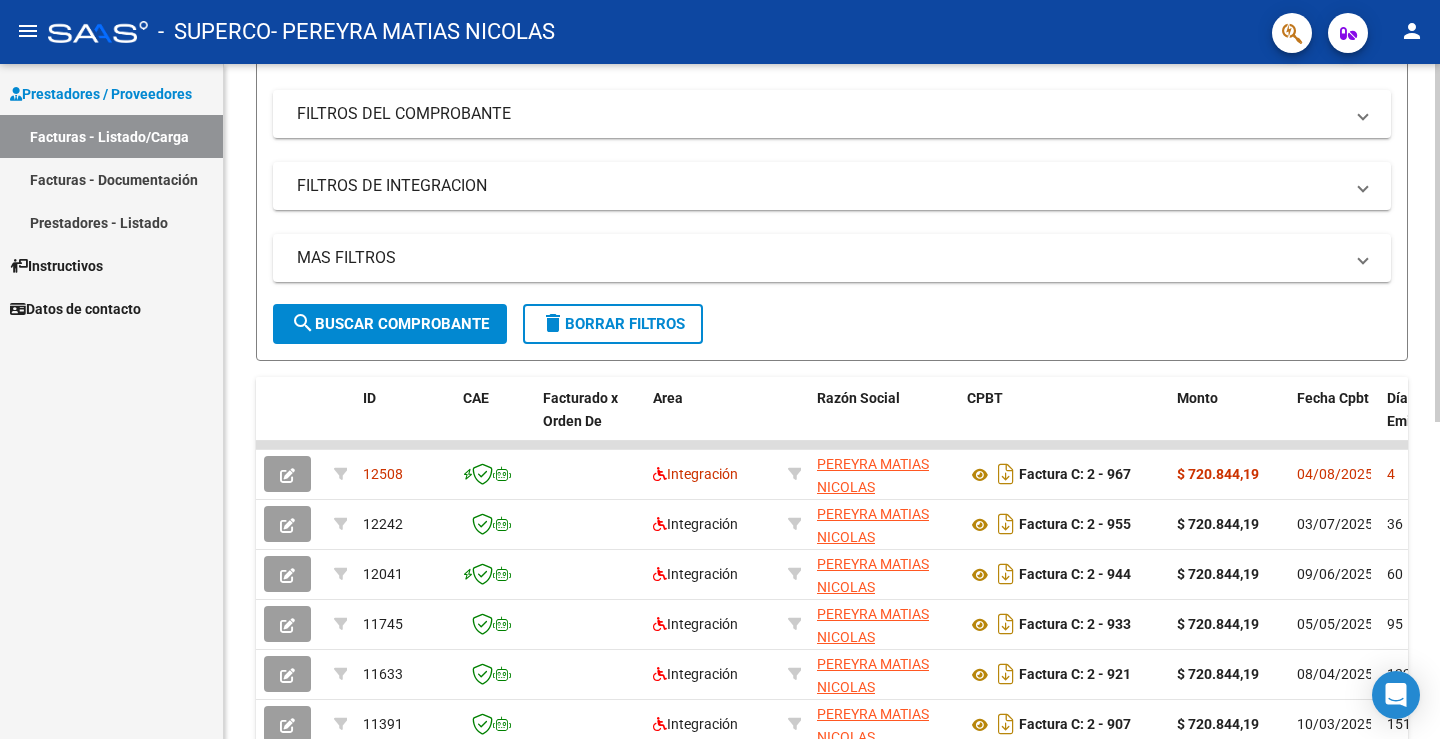 scroll, scrollTop: 300, scrollLeft: 0, axis: vertical 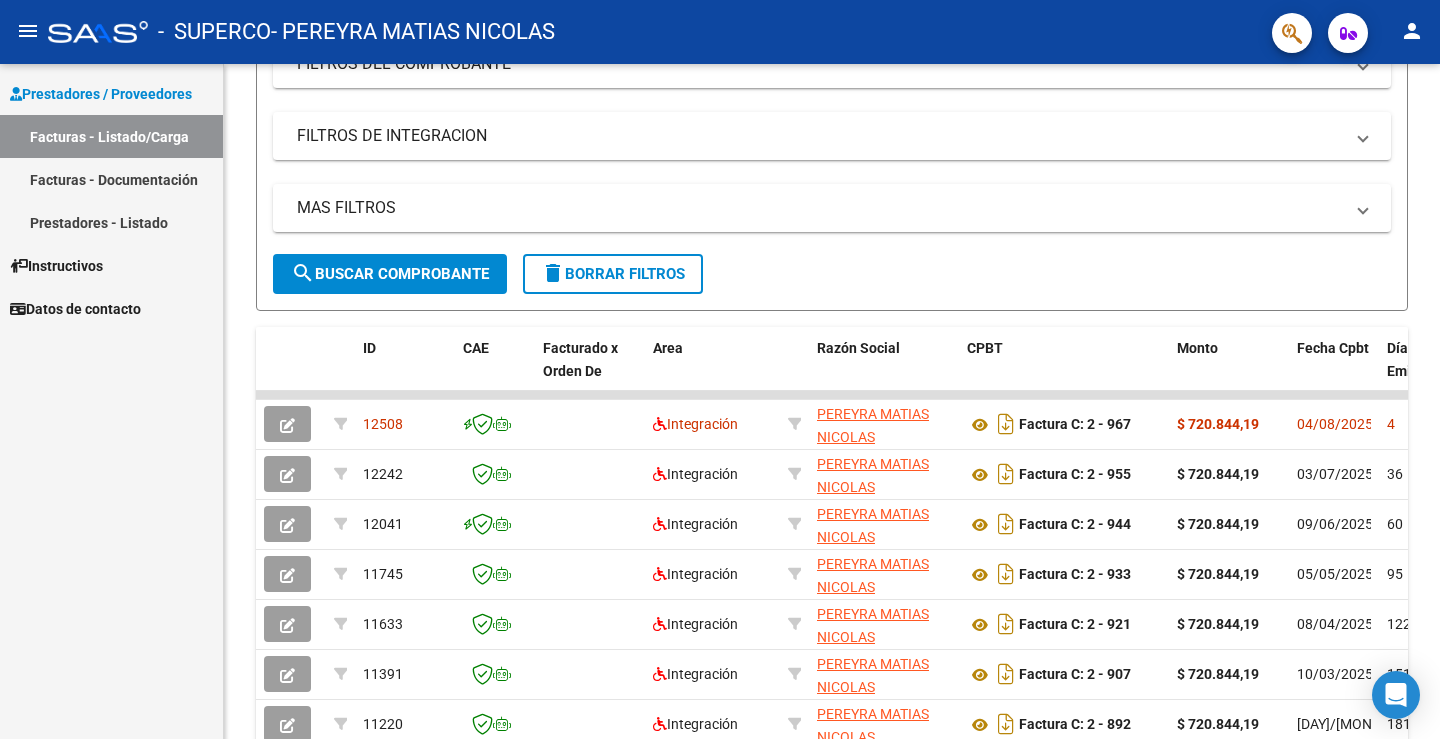click on "person" 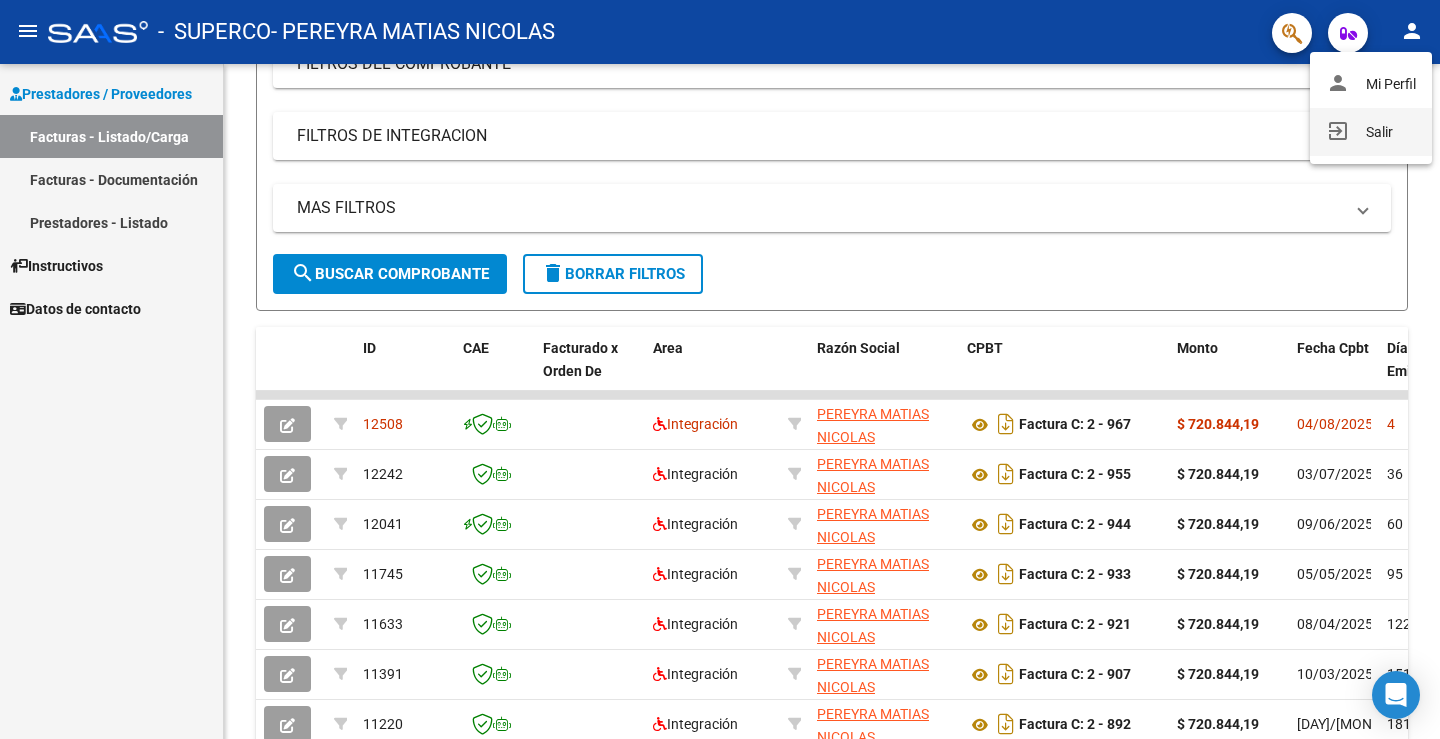 click on "exit_to_app  Salir" at bounding box center [1371, 132] 